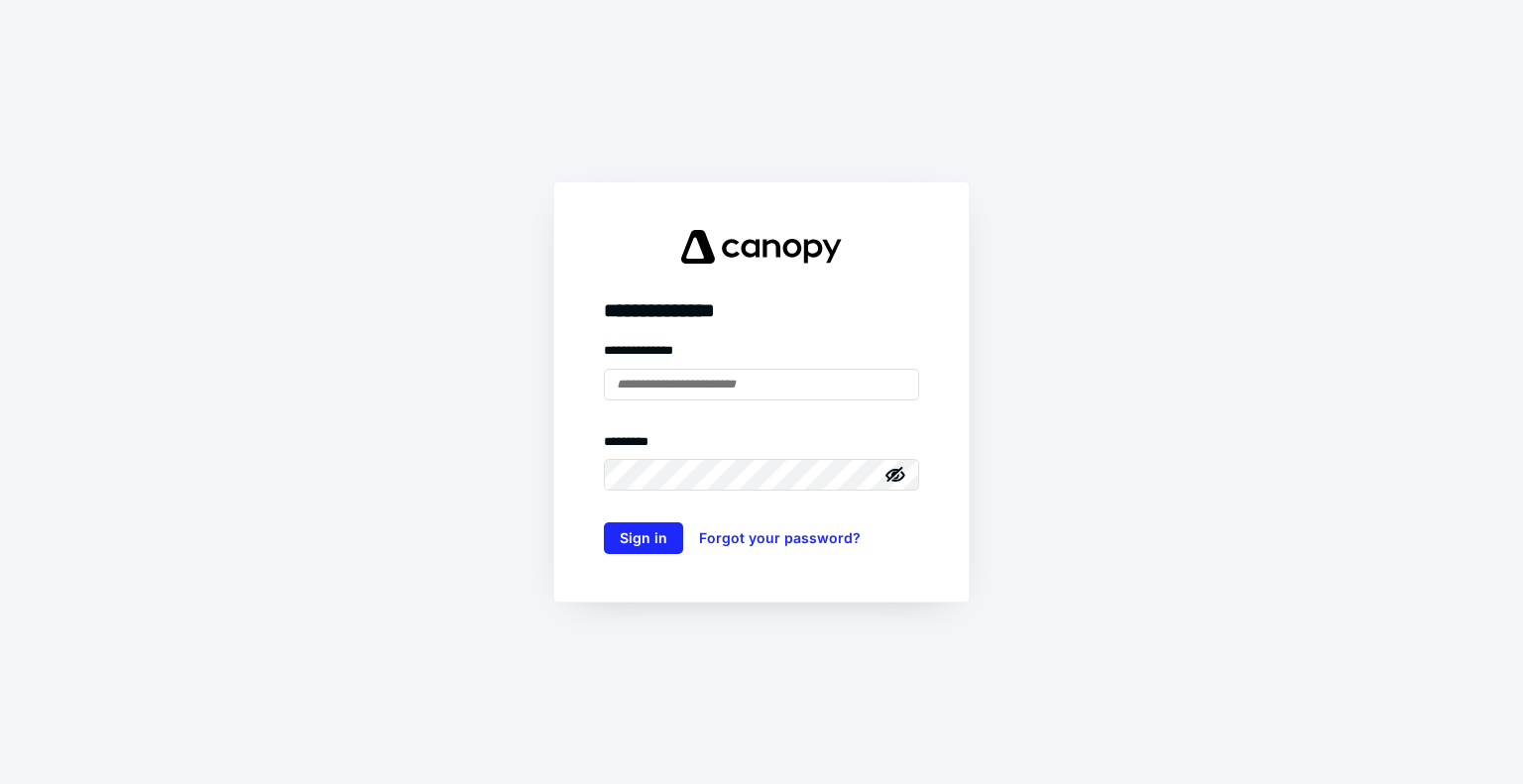 scroll, scrollTop: 0, scrollLeft: 0, axis: both 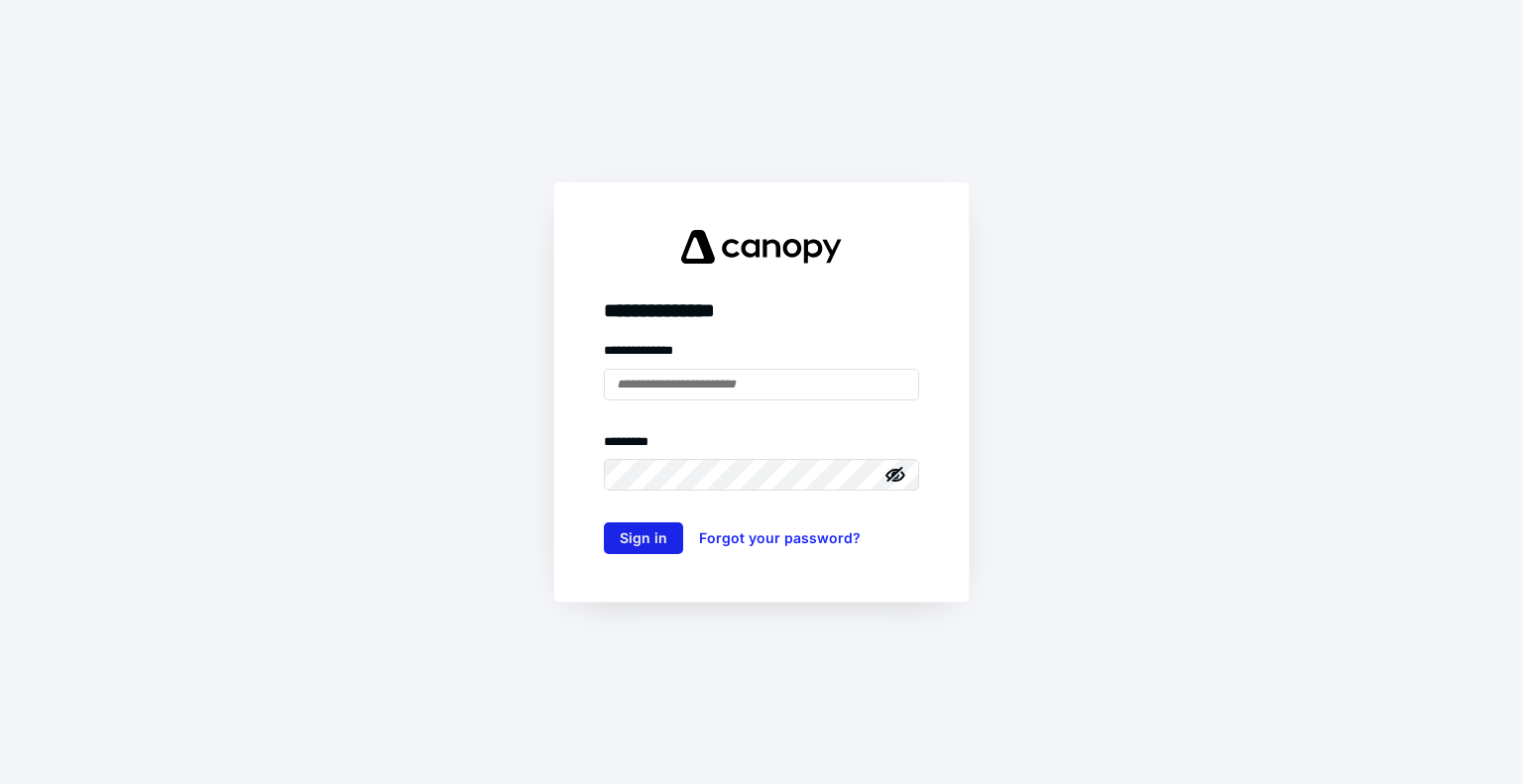 type on "**********" 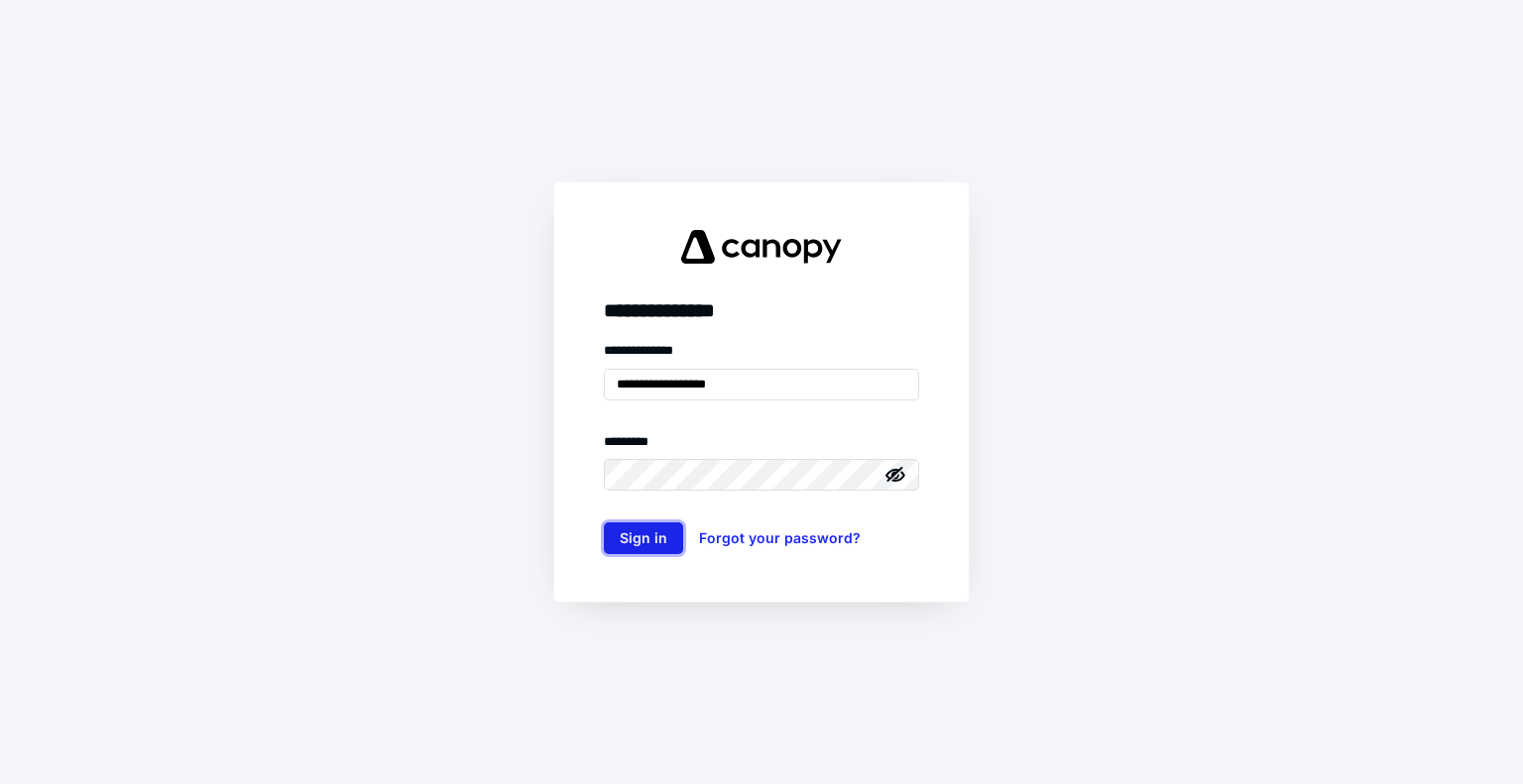 click on "Sign in" at bounding box center (644, 538) 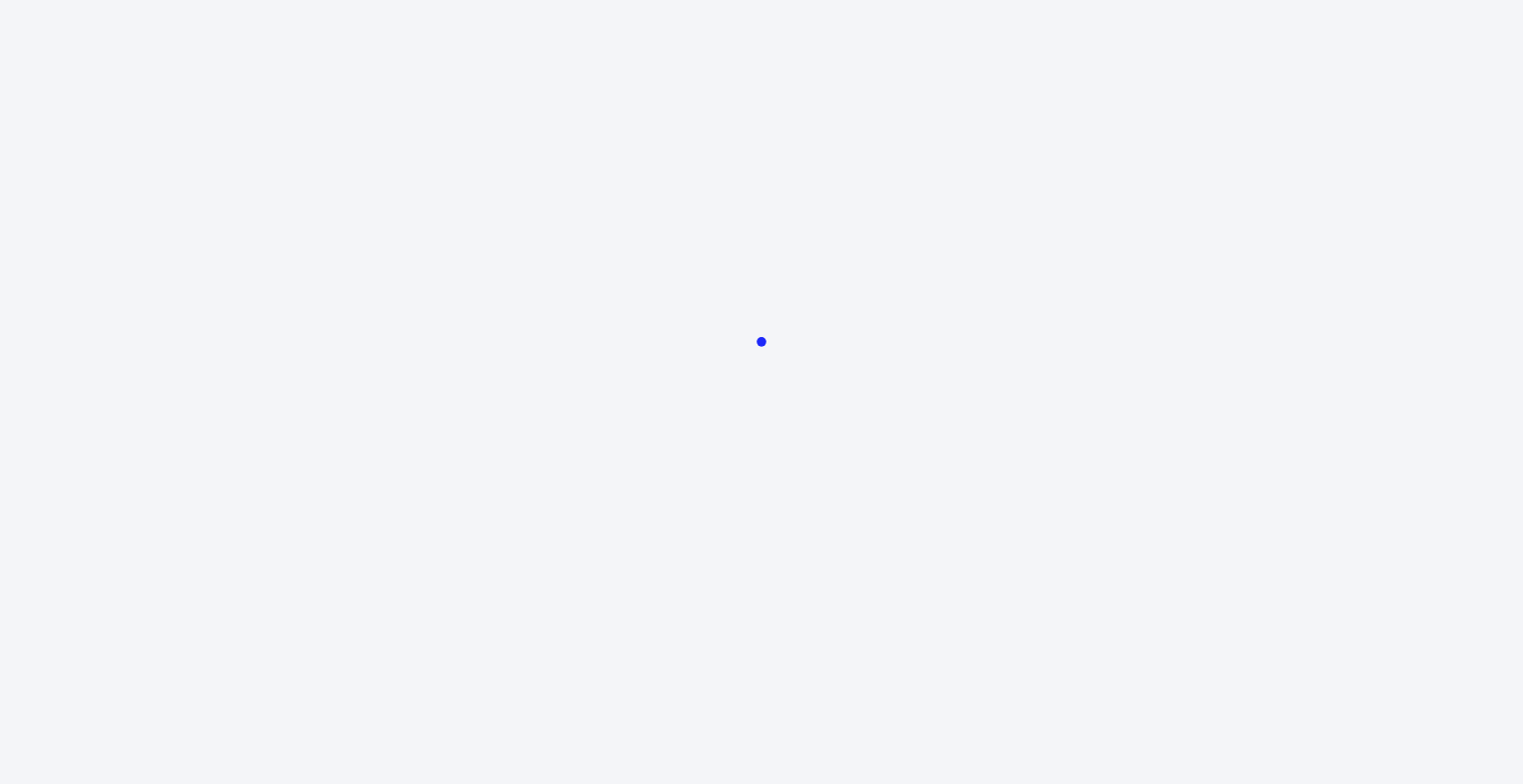 scroll, scrollTop: 0, scrollLeft: 0, axis: both 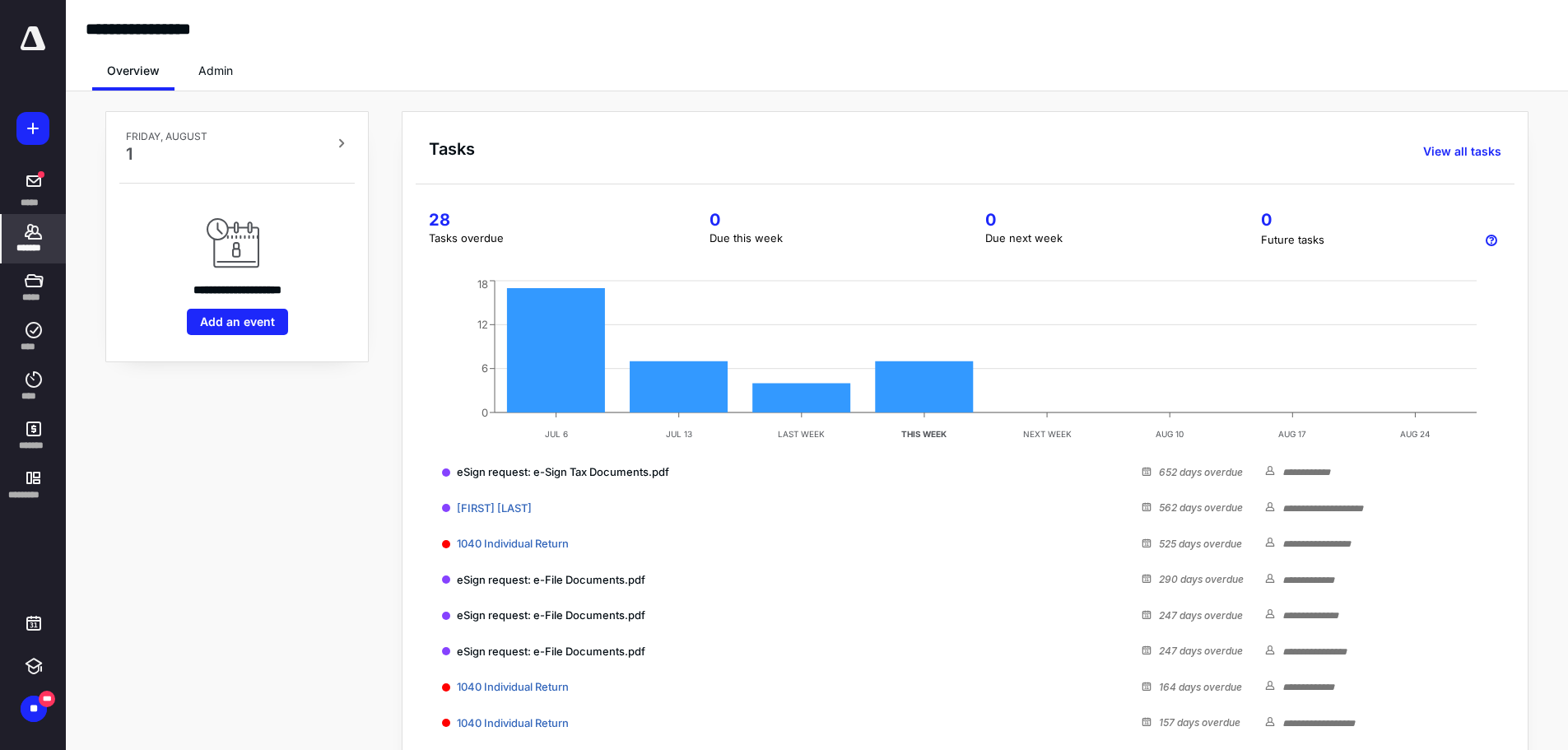 click on "*******" at bounding box center (34, 239) 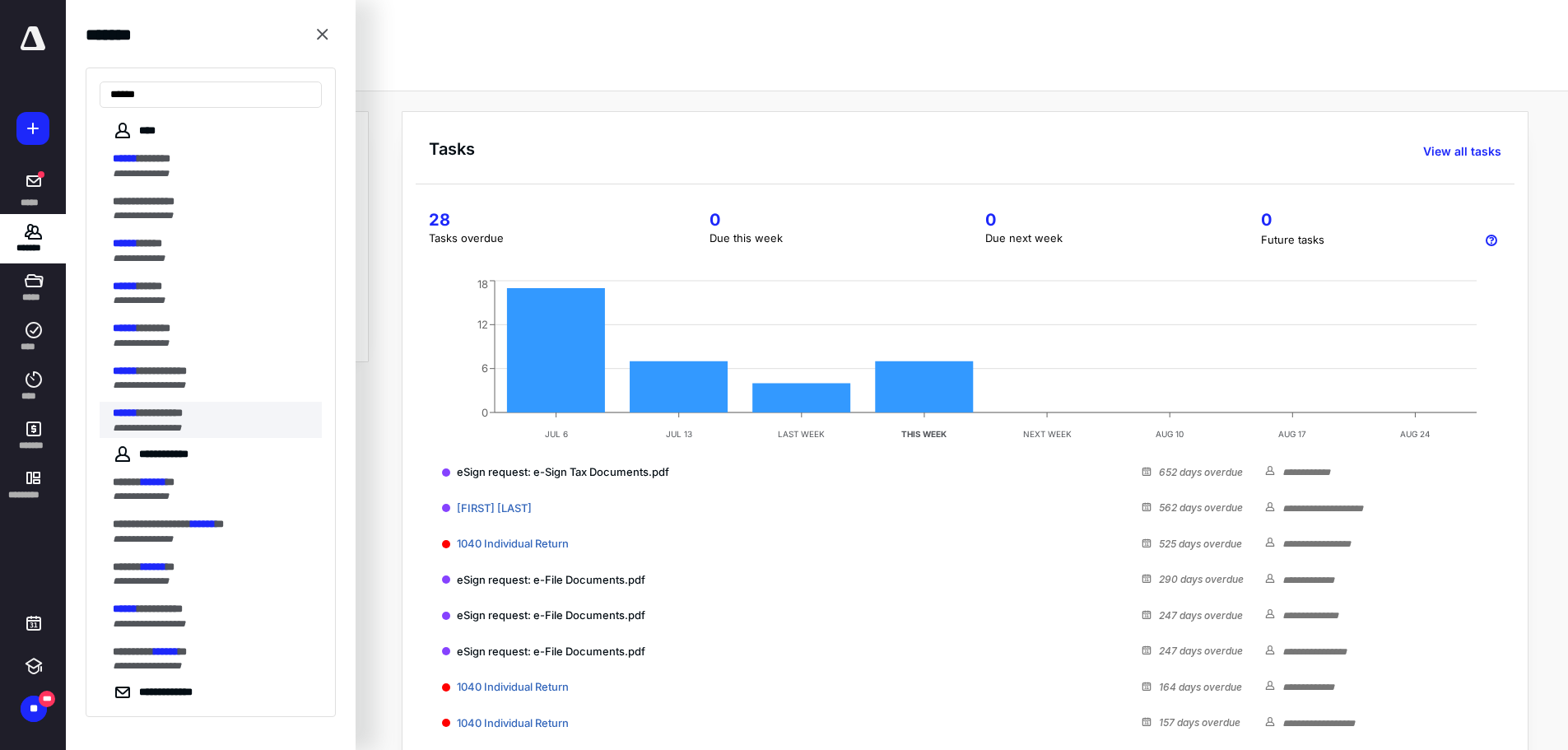 type on "******" 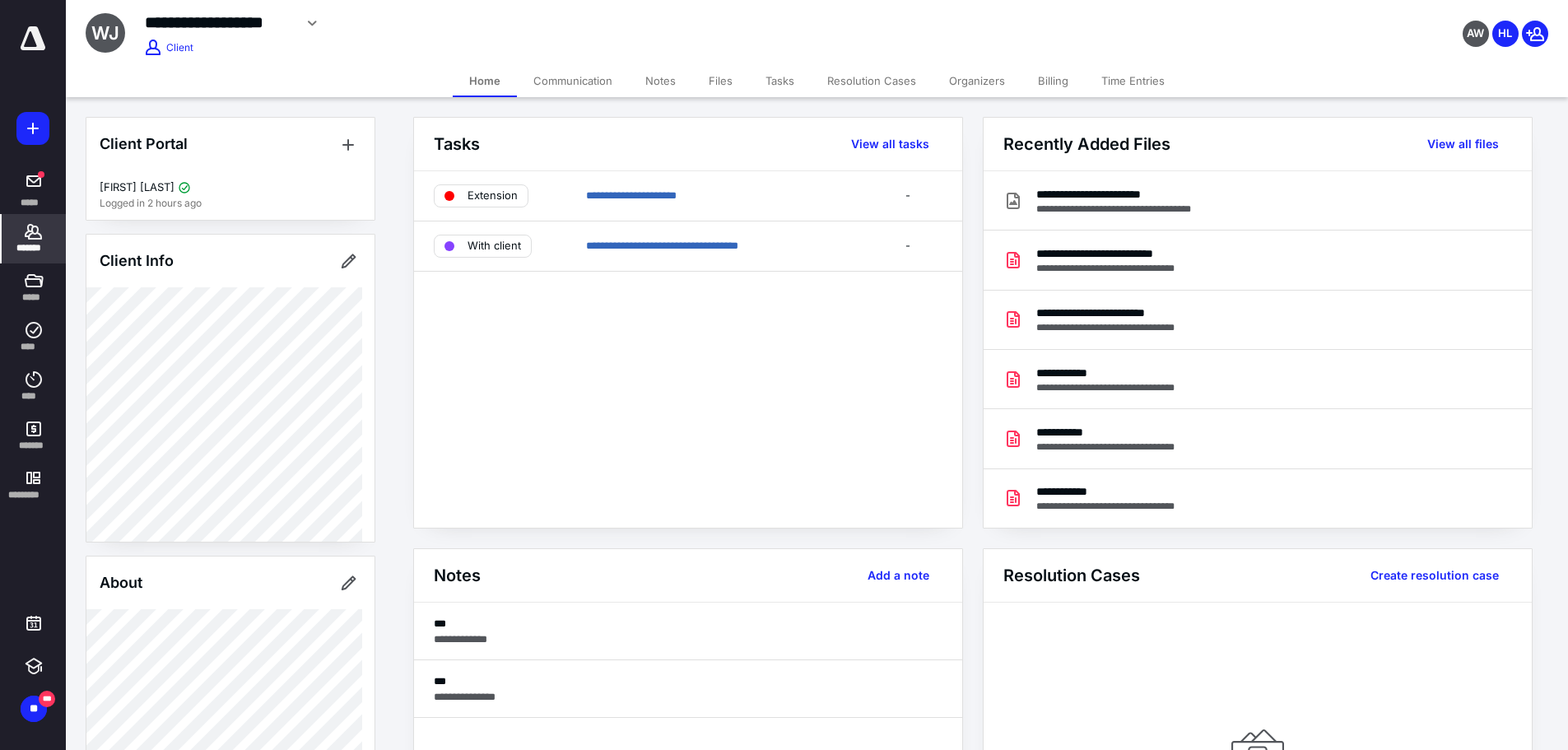 click on "Files" at bounding box center (720, 81) 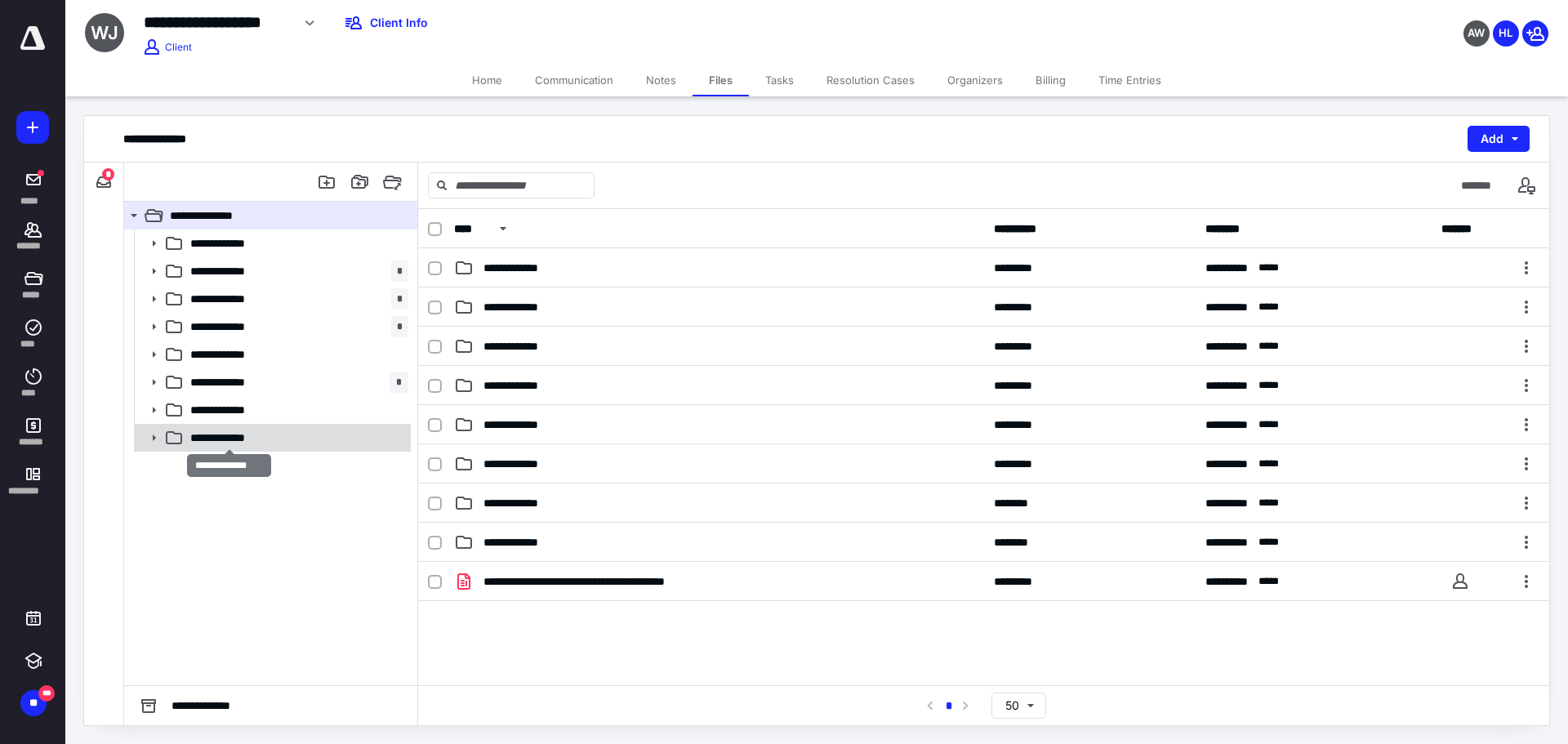 click on "**********" at bounding box center (229, 438) 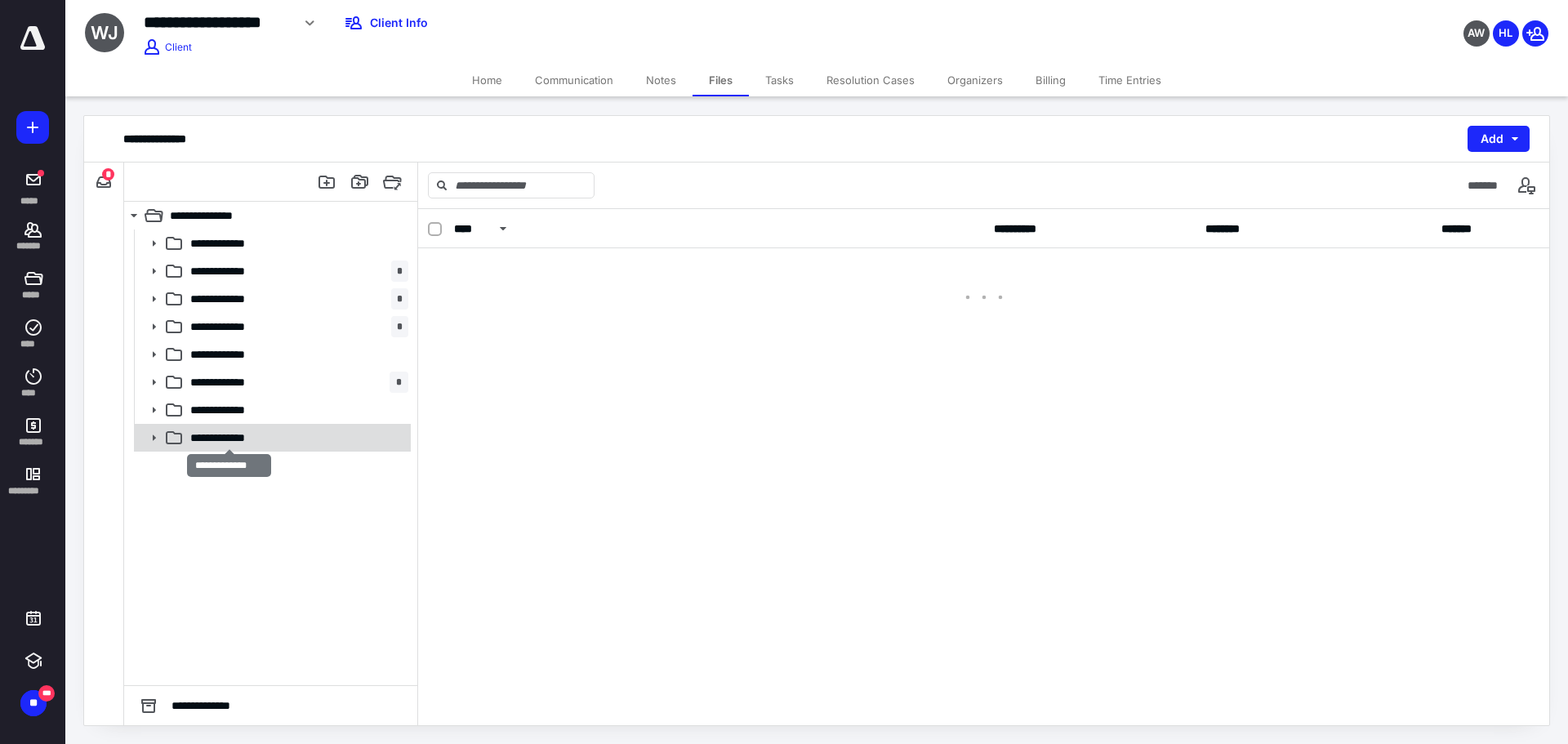 click on "**********" at bounding box center (229, 438) 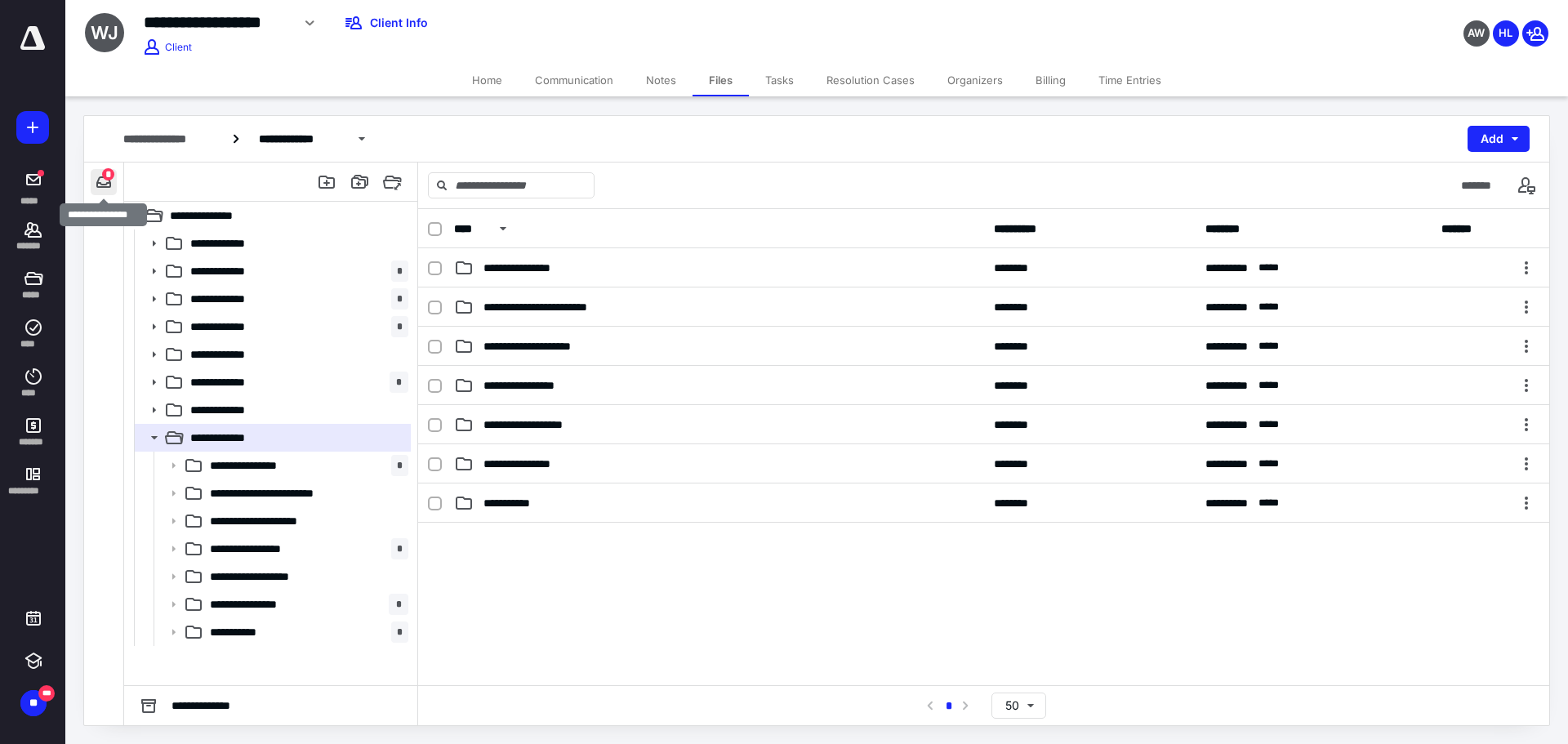 click at bounding box center (104, 182) 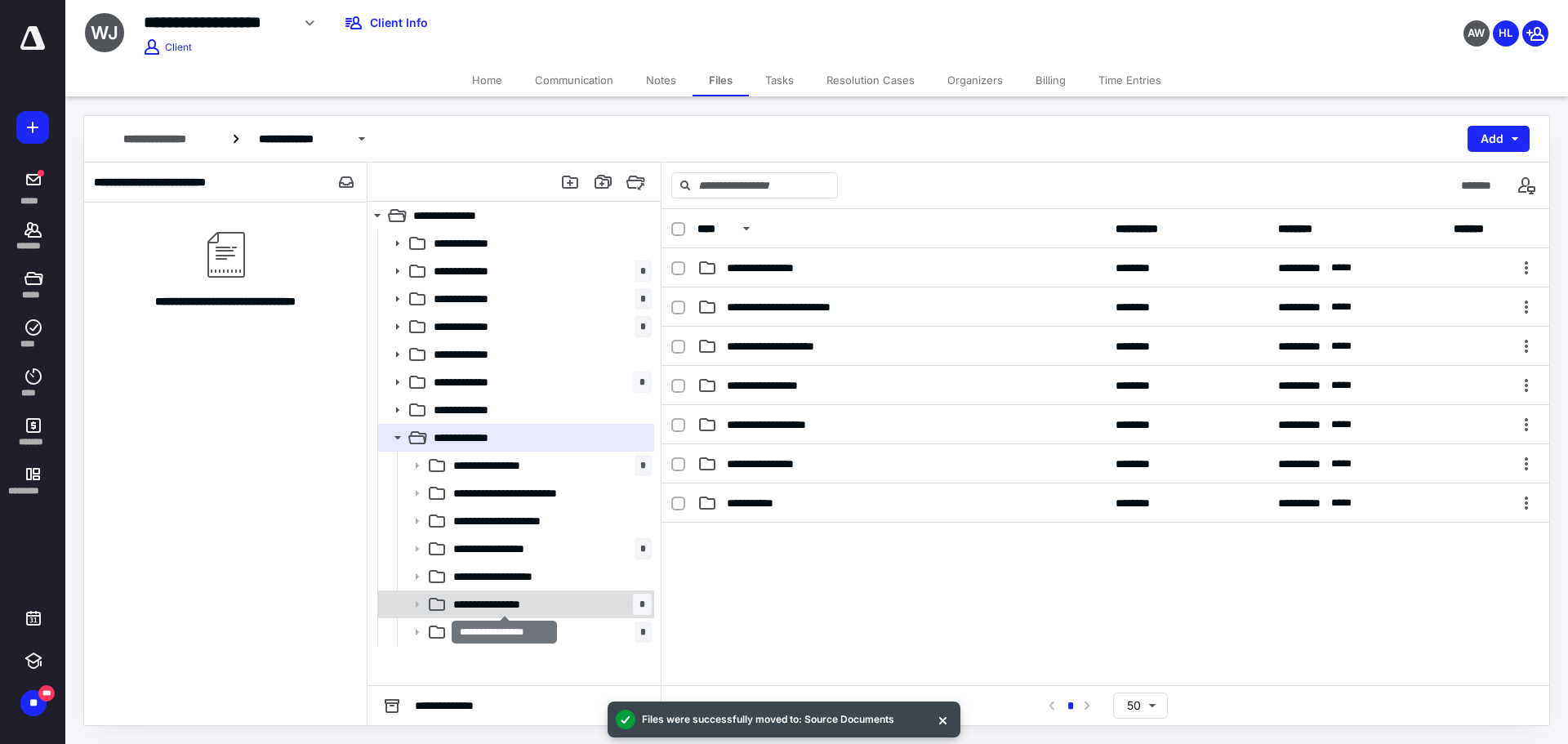 click on "**********" at bounding box center (505, 604) 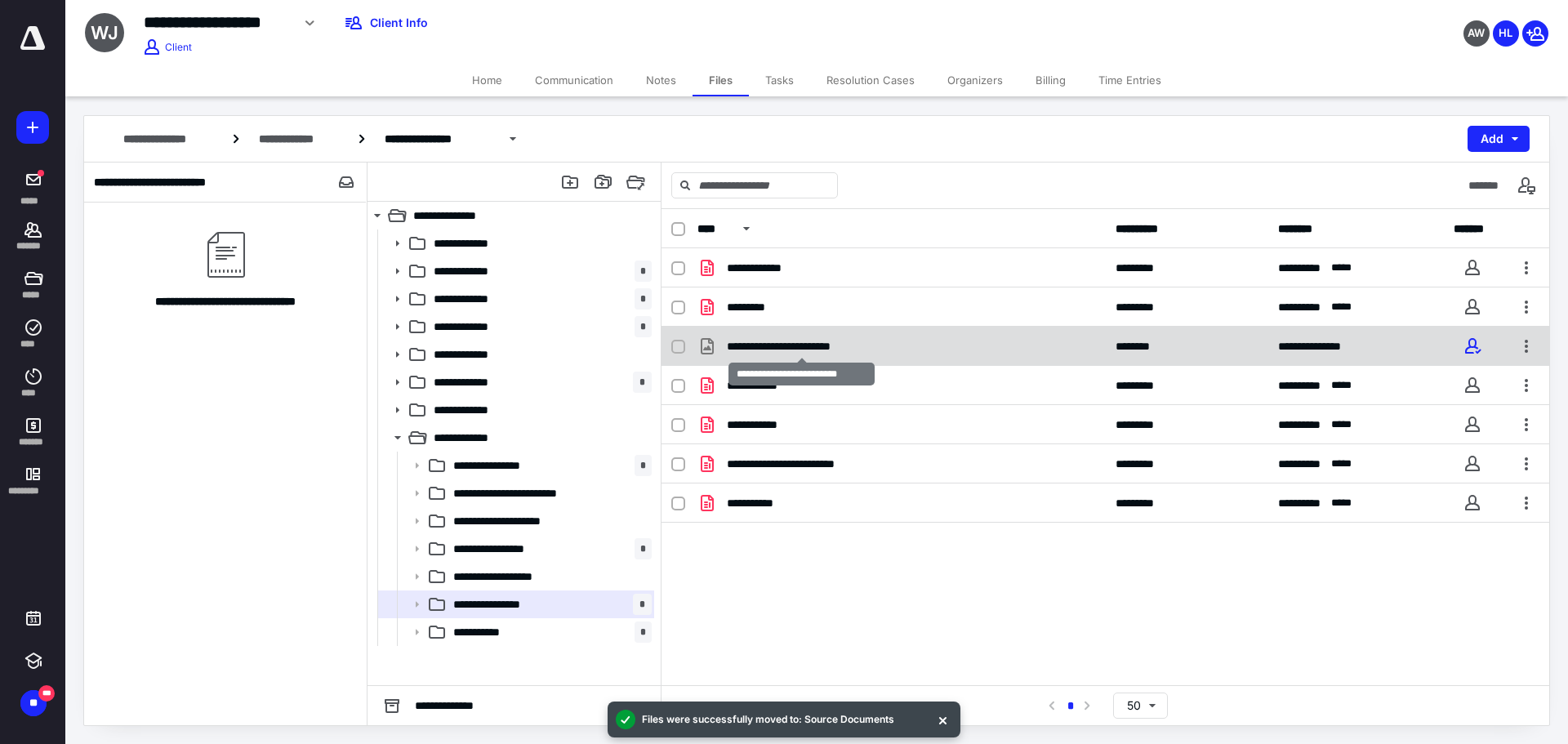 click on "**********" at bounding box center (801, 346) 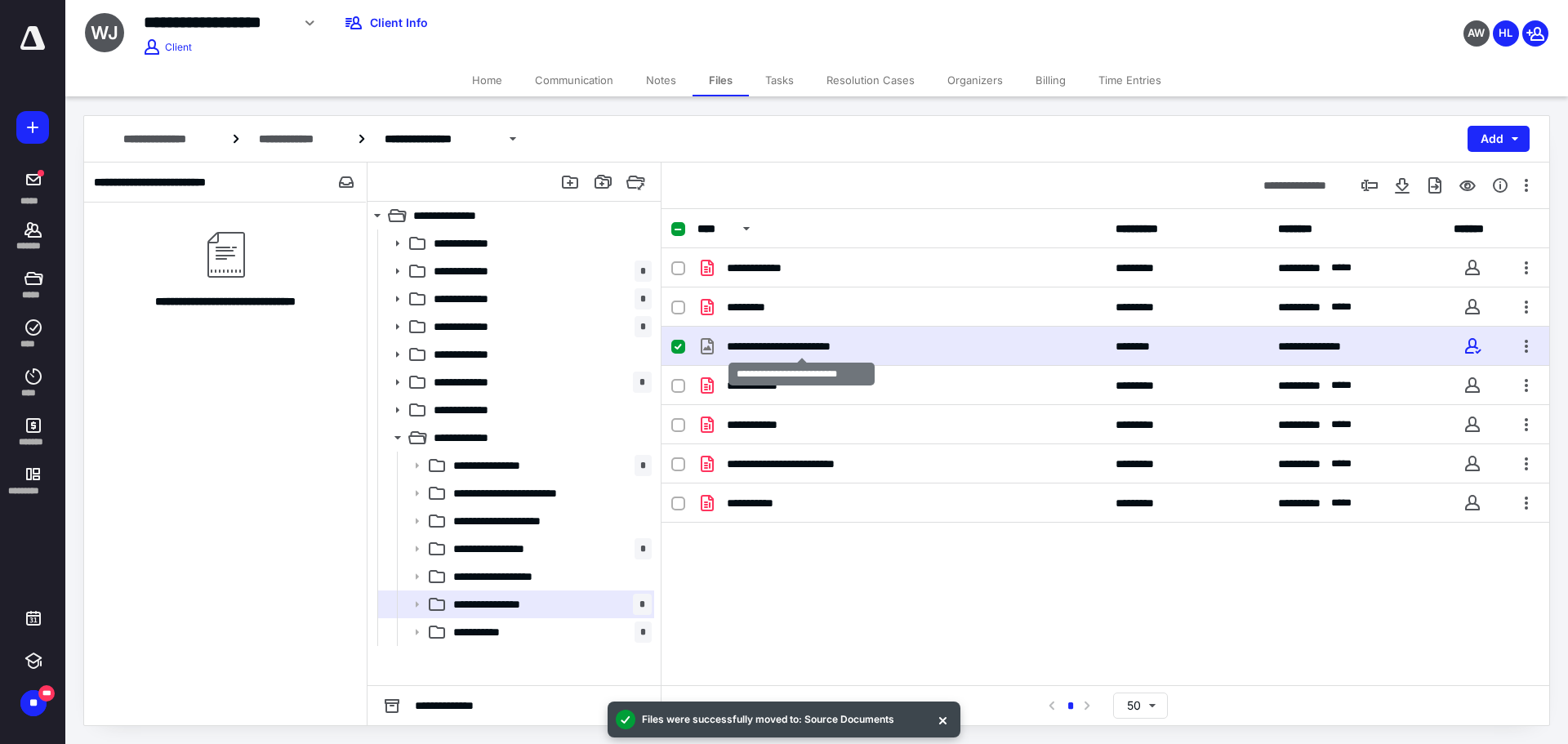 click on "**********" at bounding box center [801, 346] 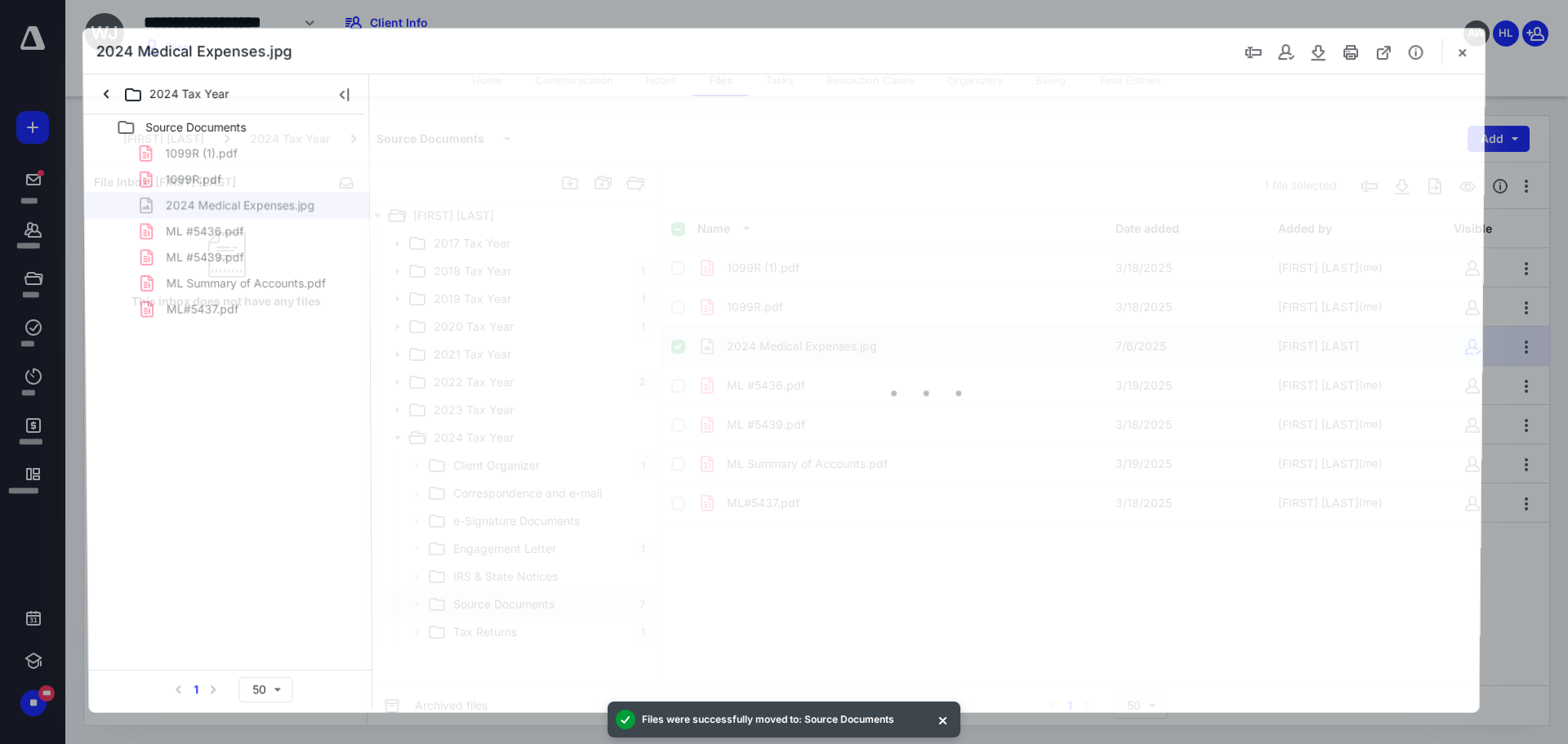 scroll, scrollTop: 0, scrollLeft: 0, axis: both 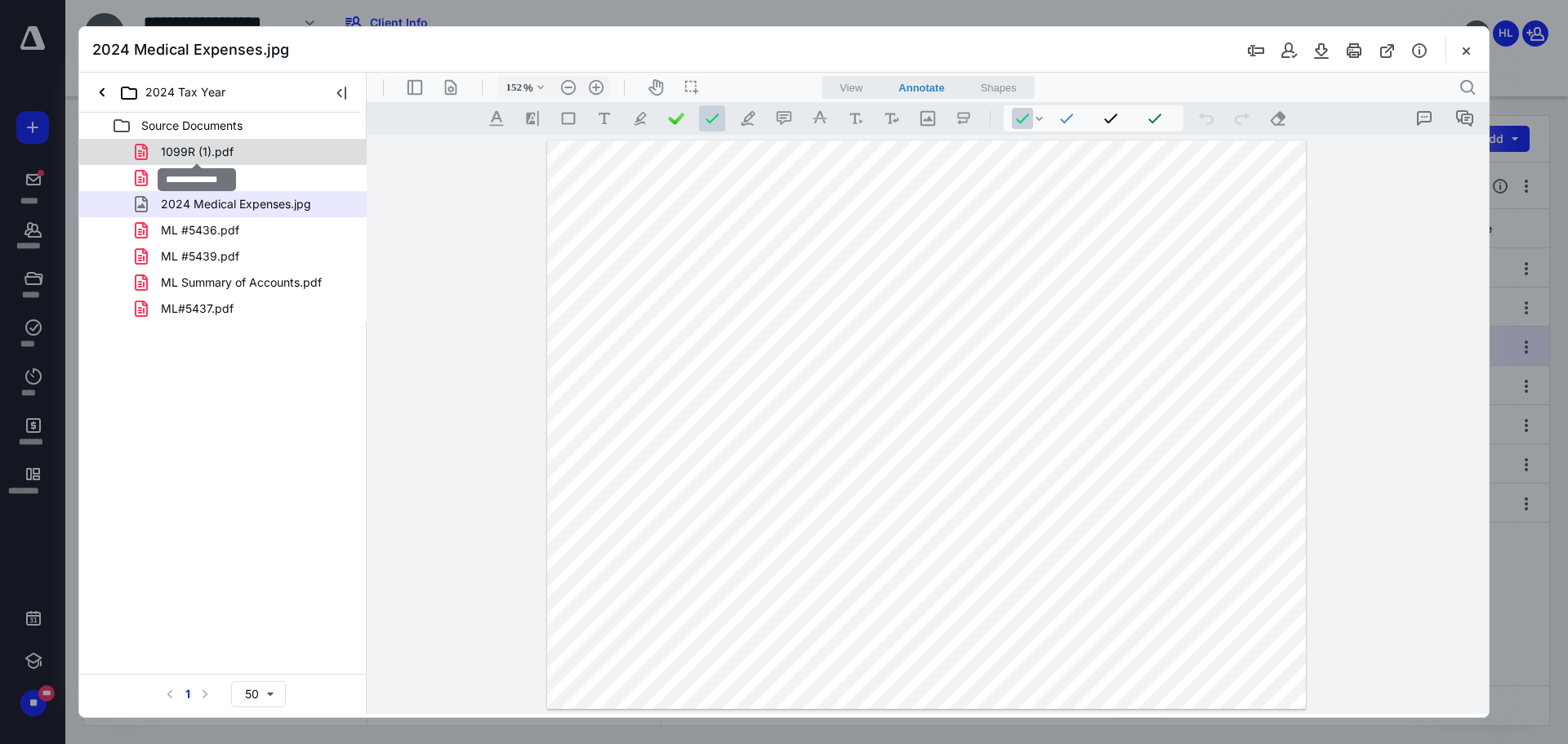 click on "1099R (1).pdf" at bounding box center [197, 152] 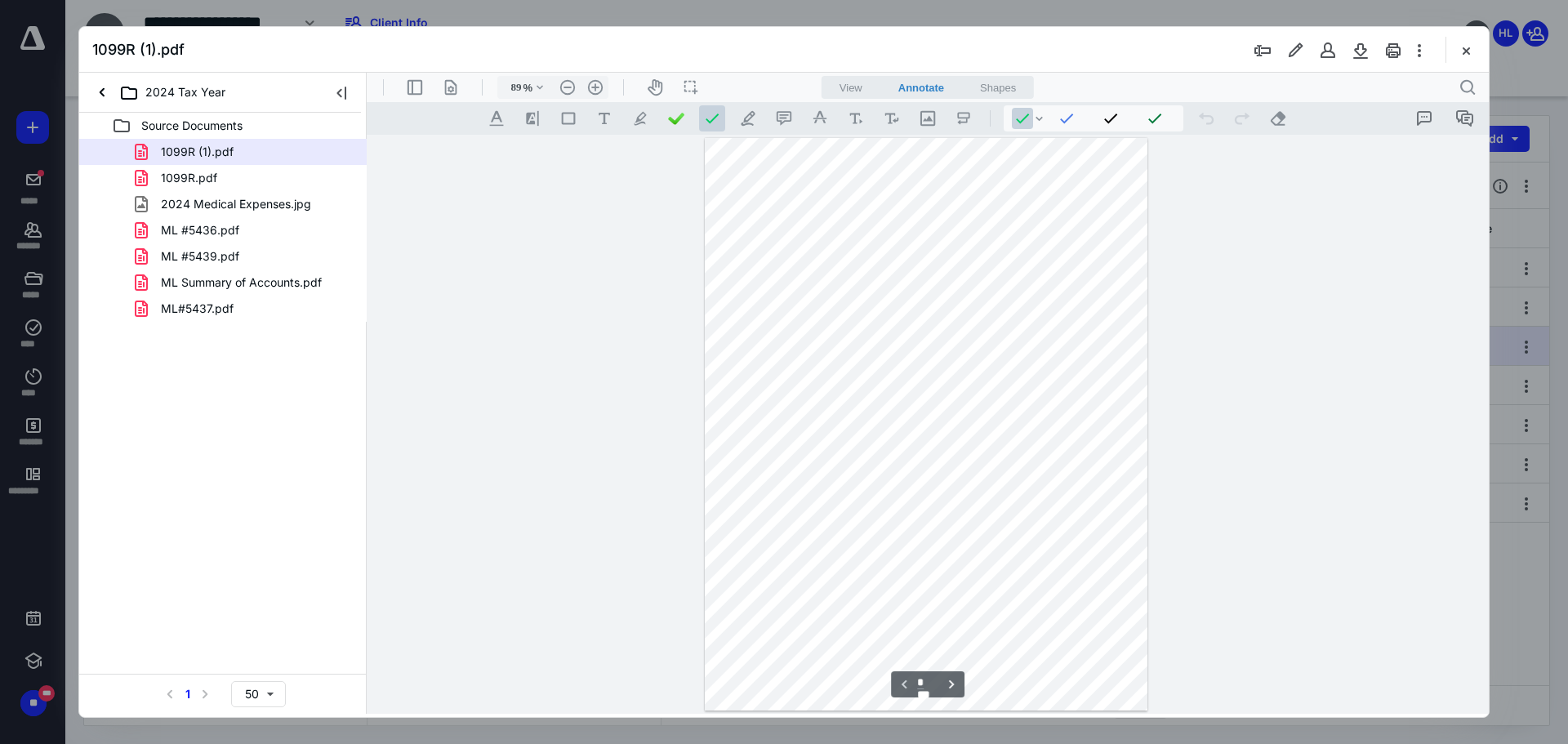 click on "1099R.pdf" at bounding box center [189, 178] 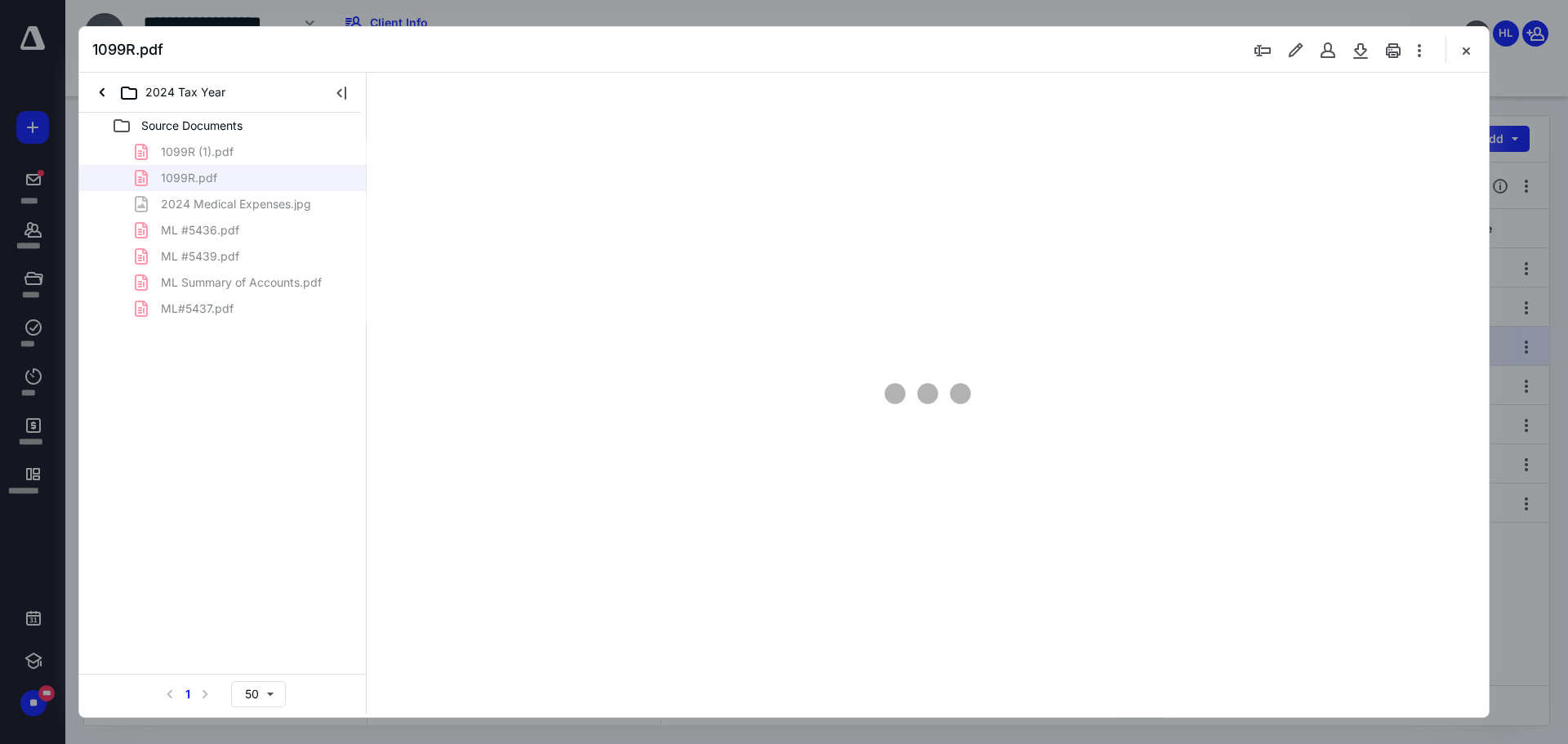 type on "89" 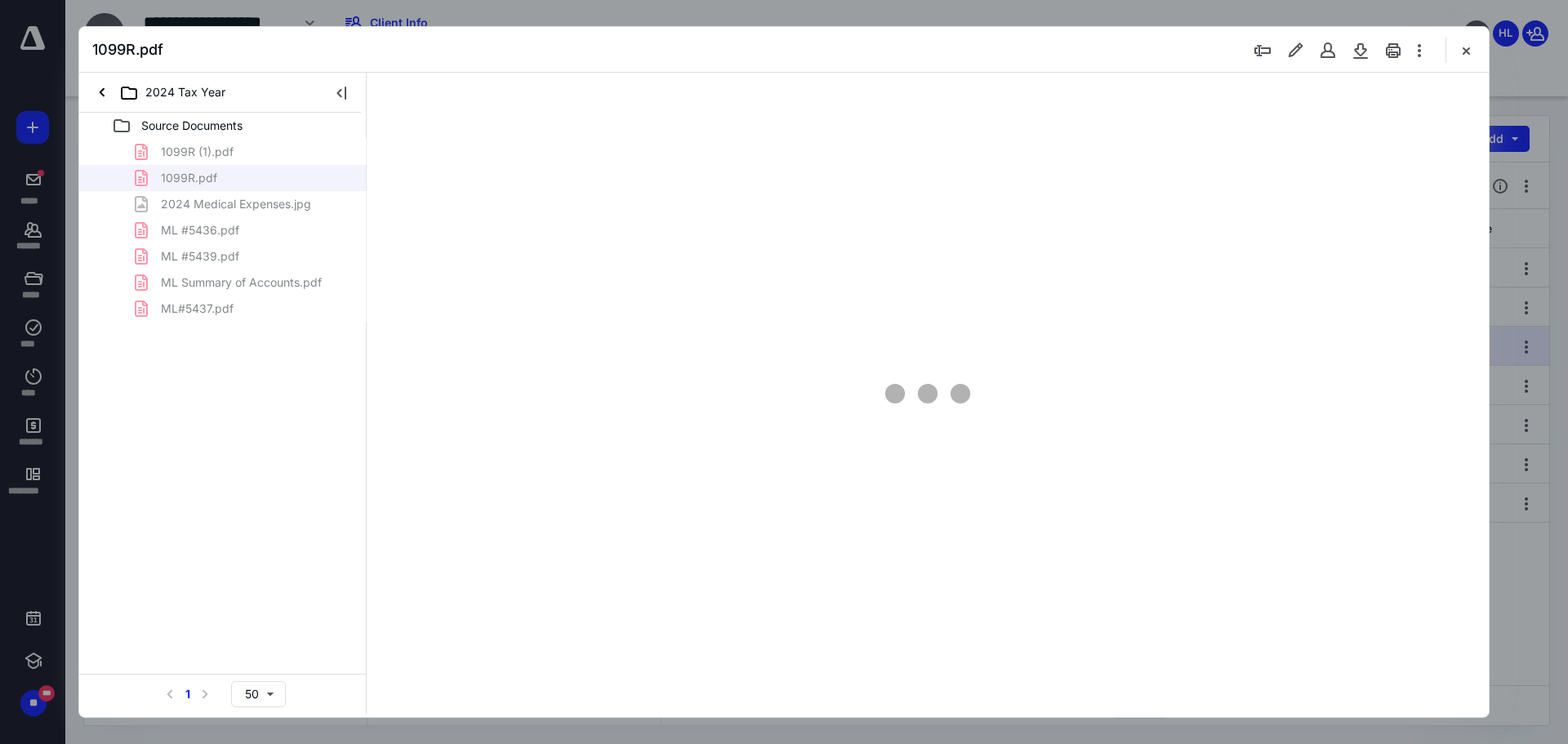 scroll, scrollTop: 65, scrollLeft: 0, axis: vertical 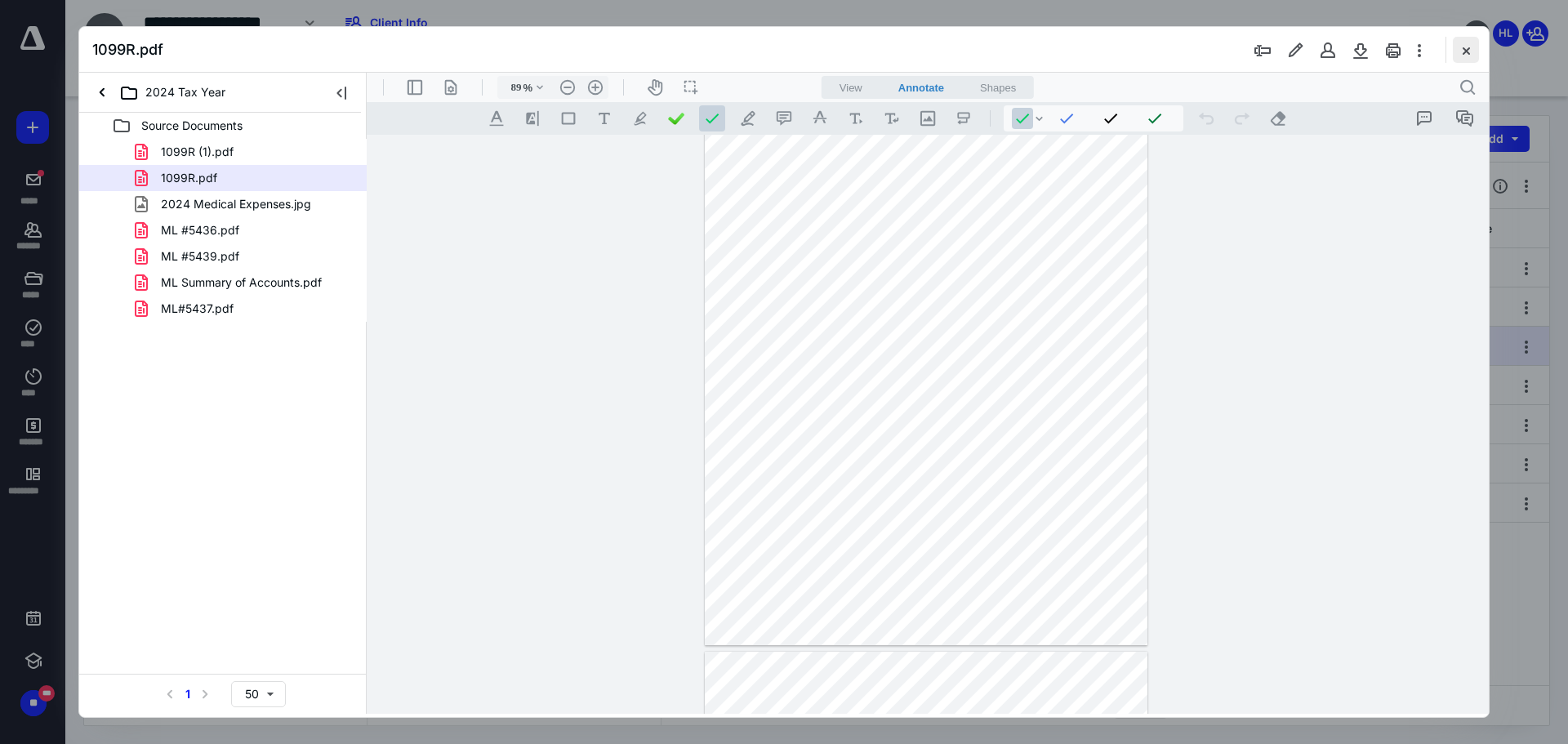 click at bounding box center (1466, 50) 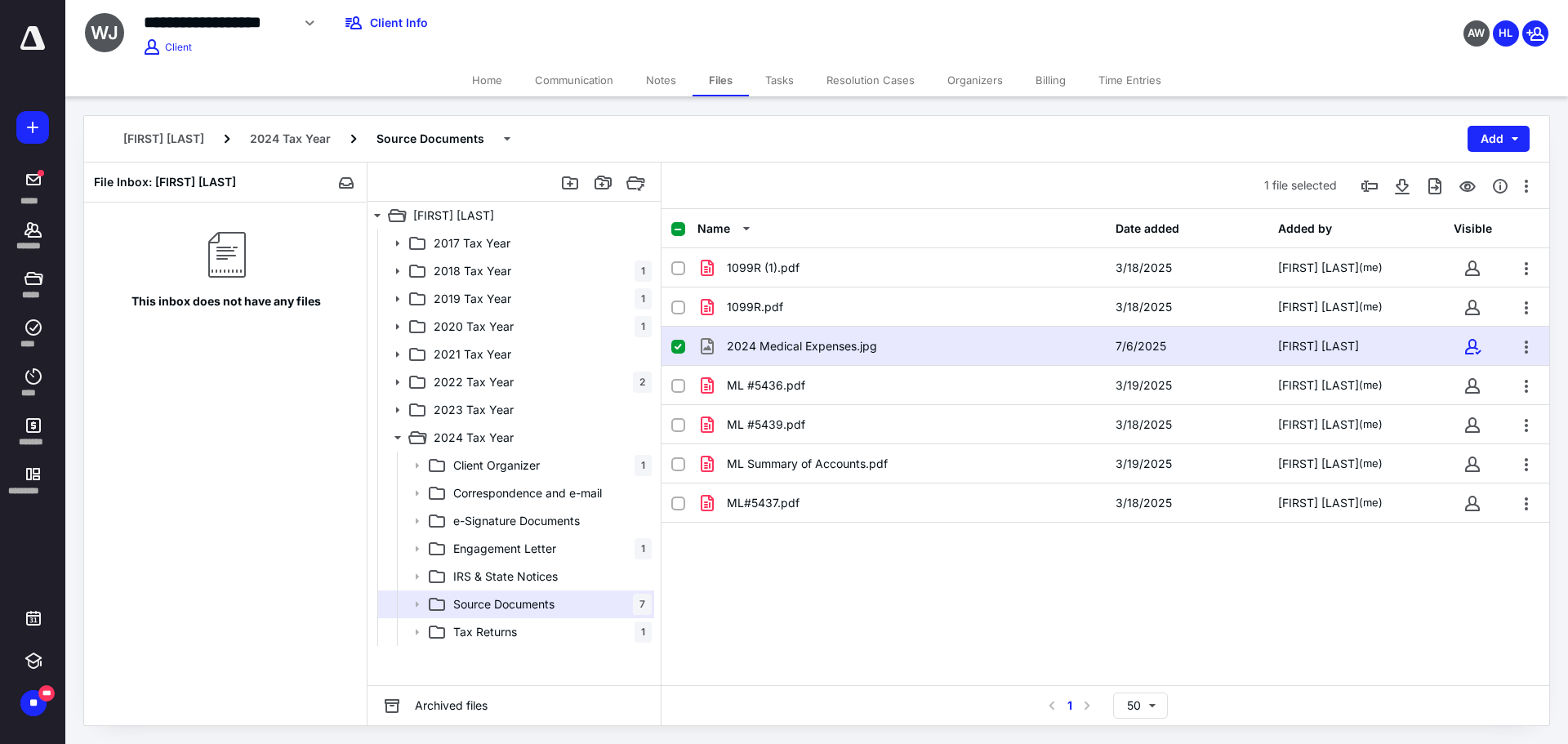click on "Home" at bounding box center (487, 80) 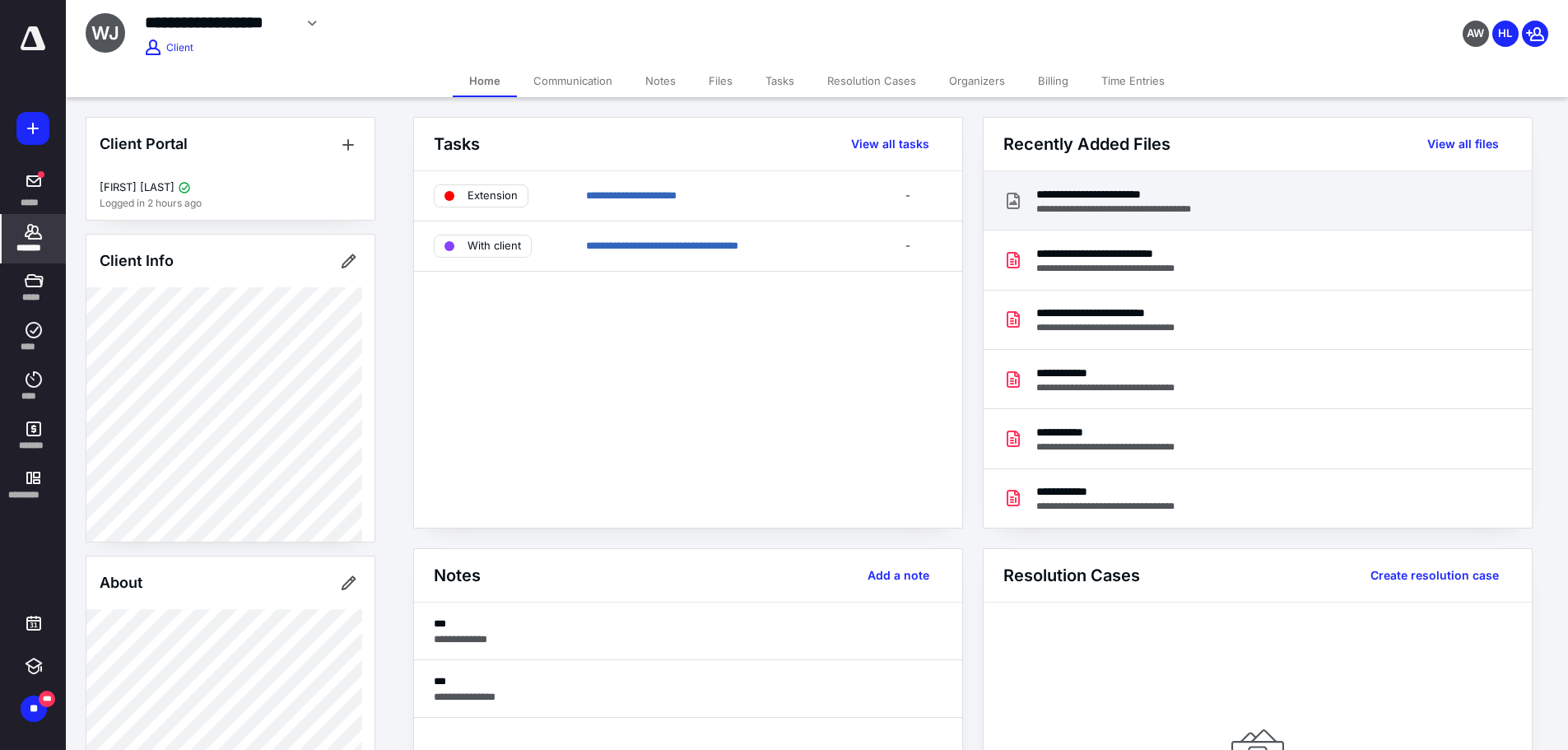 click on "**********" at bounding box center (1130, 209) 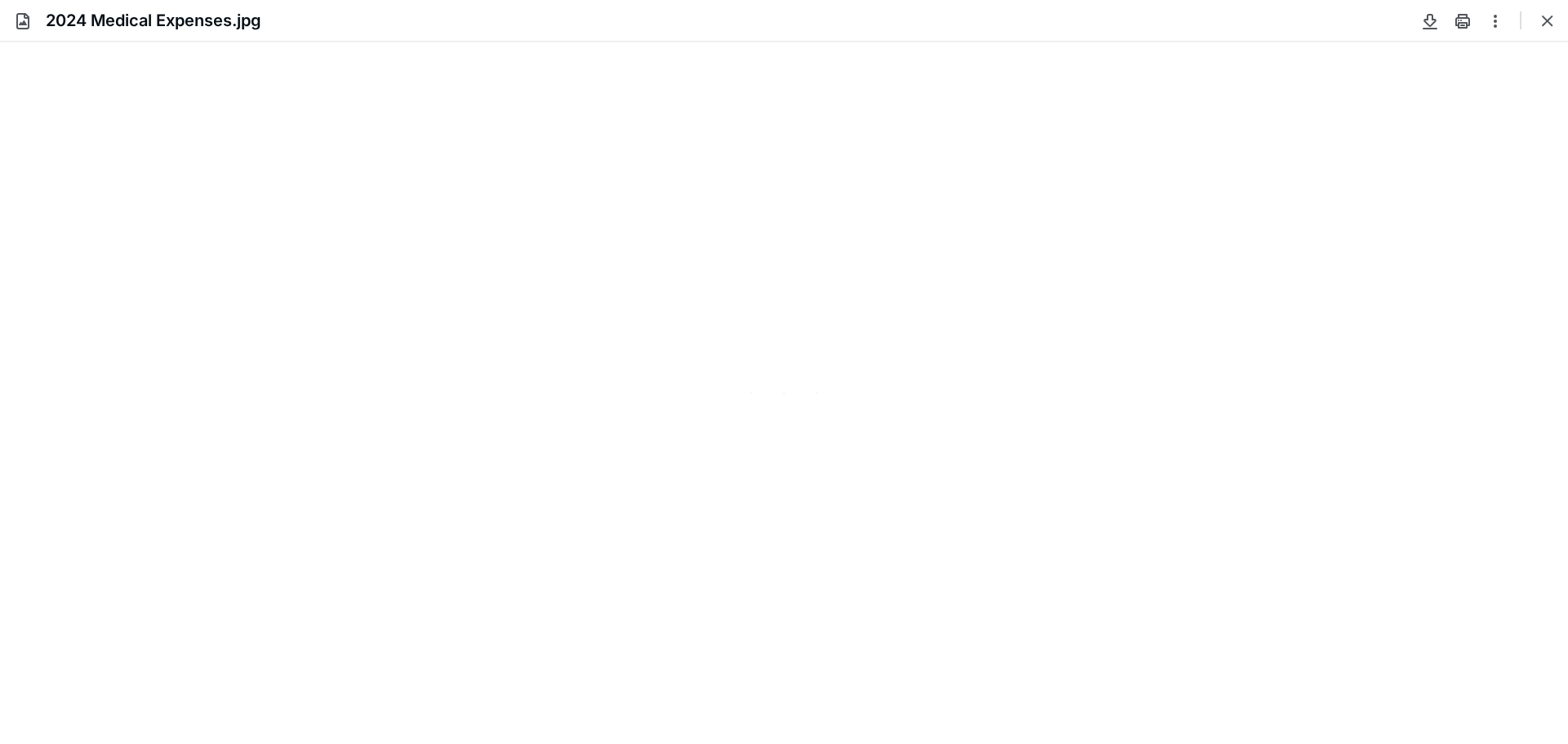 scroll, scrollTop: 0, scrollLeft: 0, axis: both 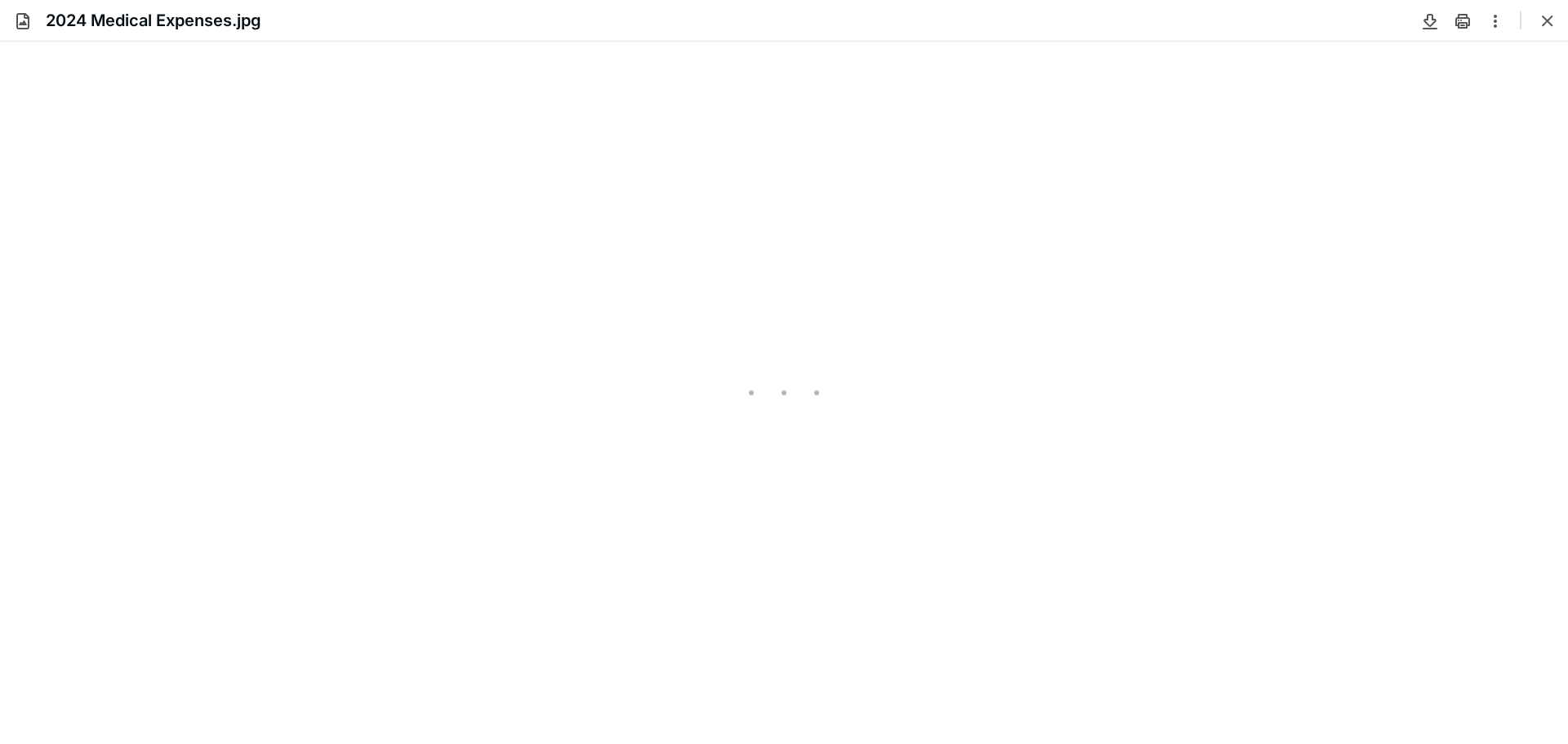 type on "177" 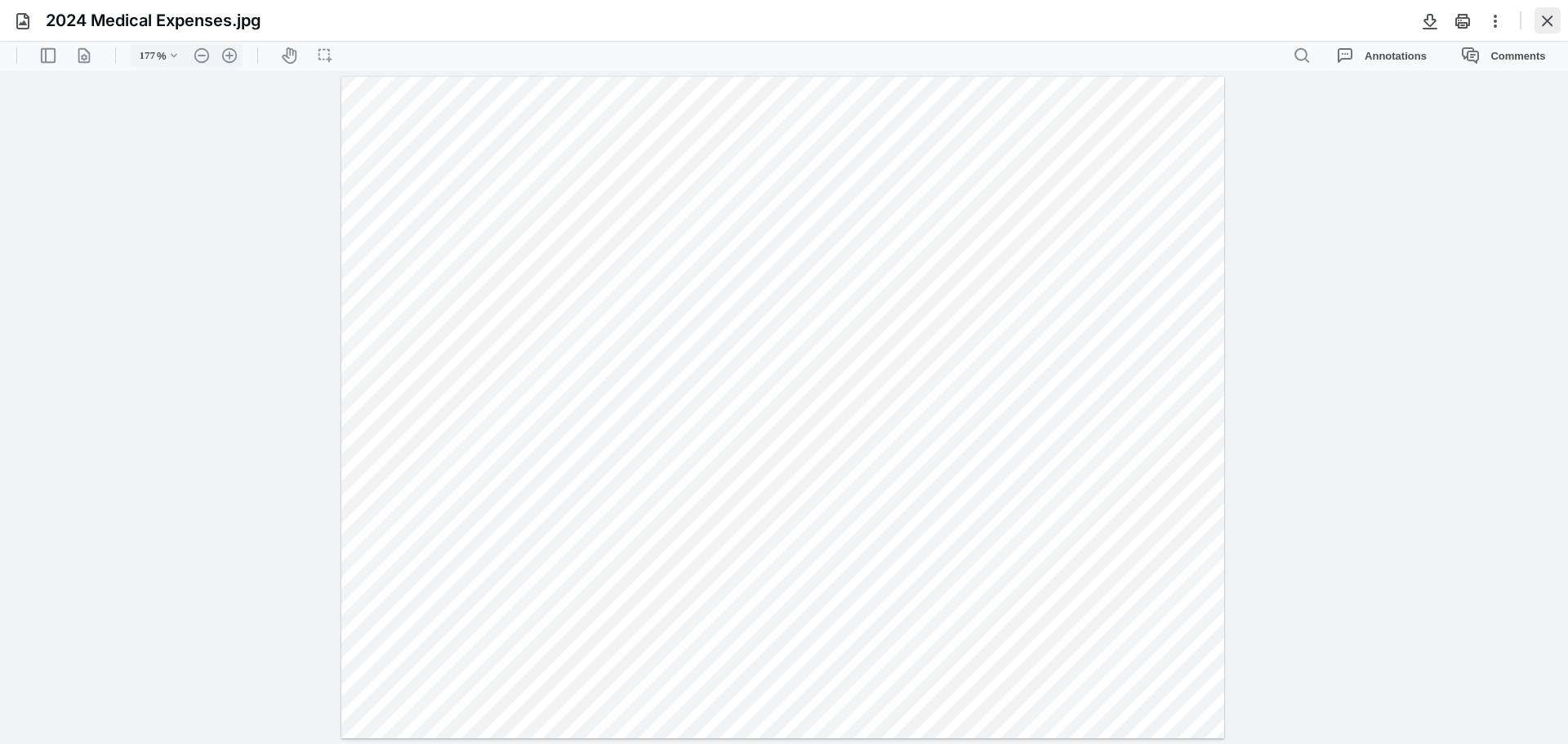 click at bounding box center [1548, 20] 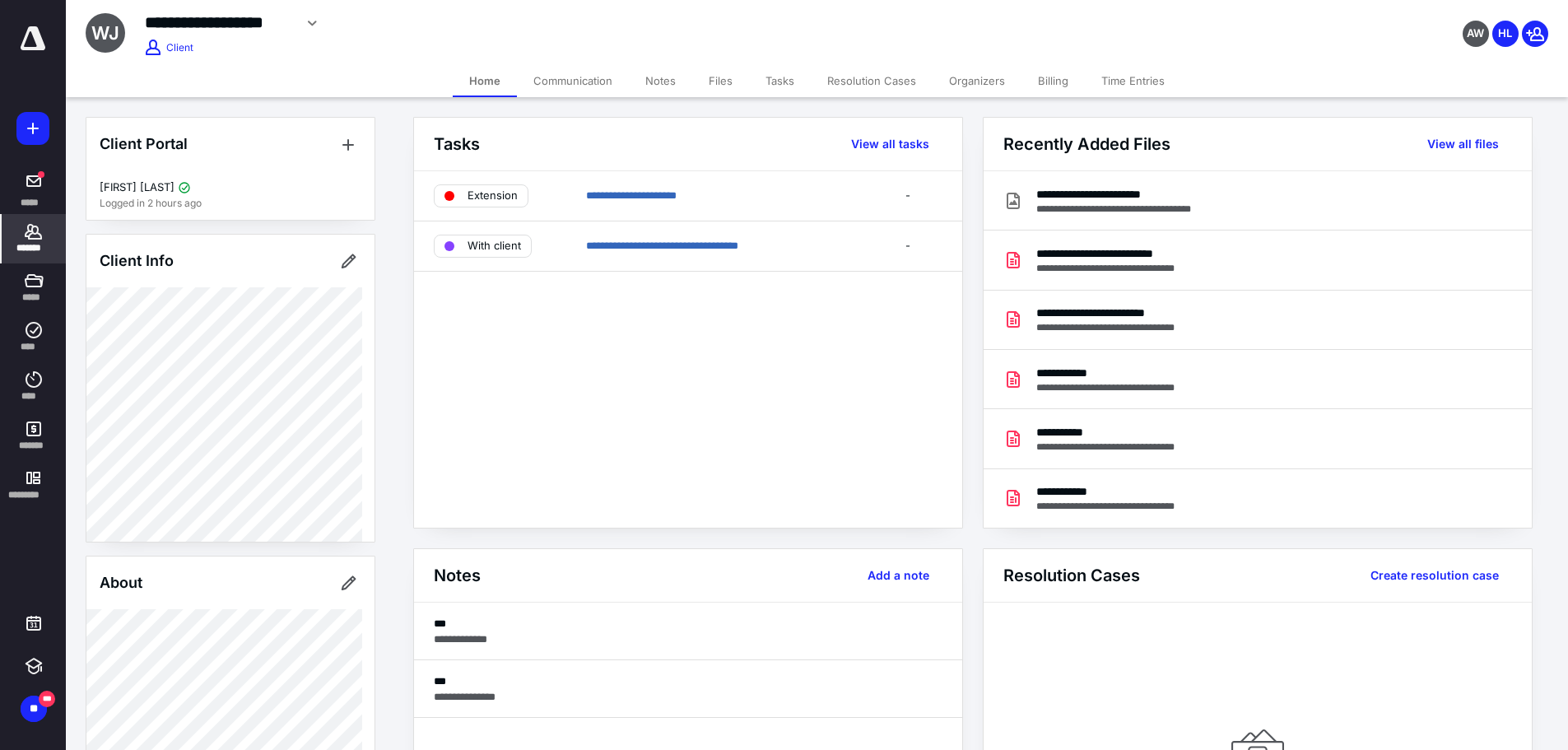 click on "Files" at bounding box center (720, 81) 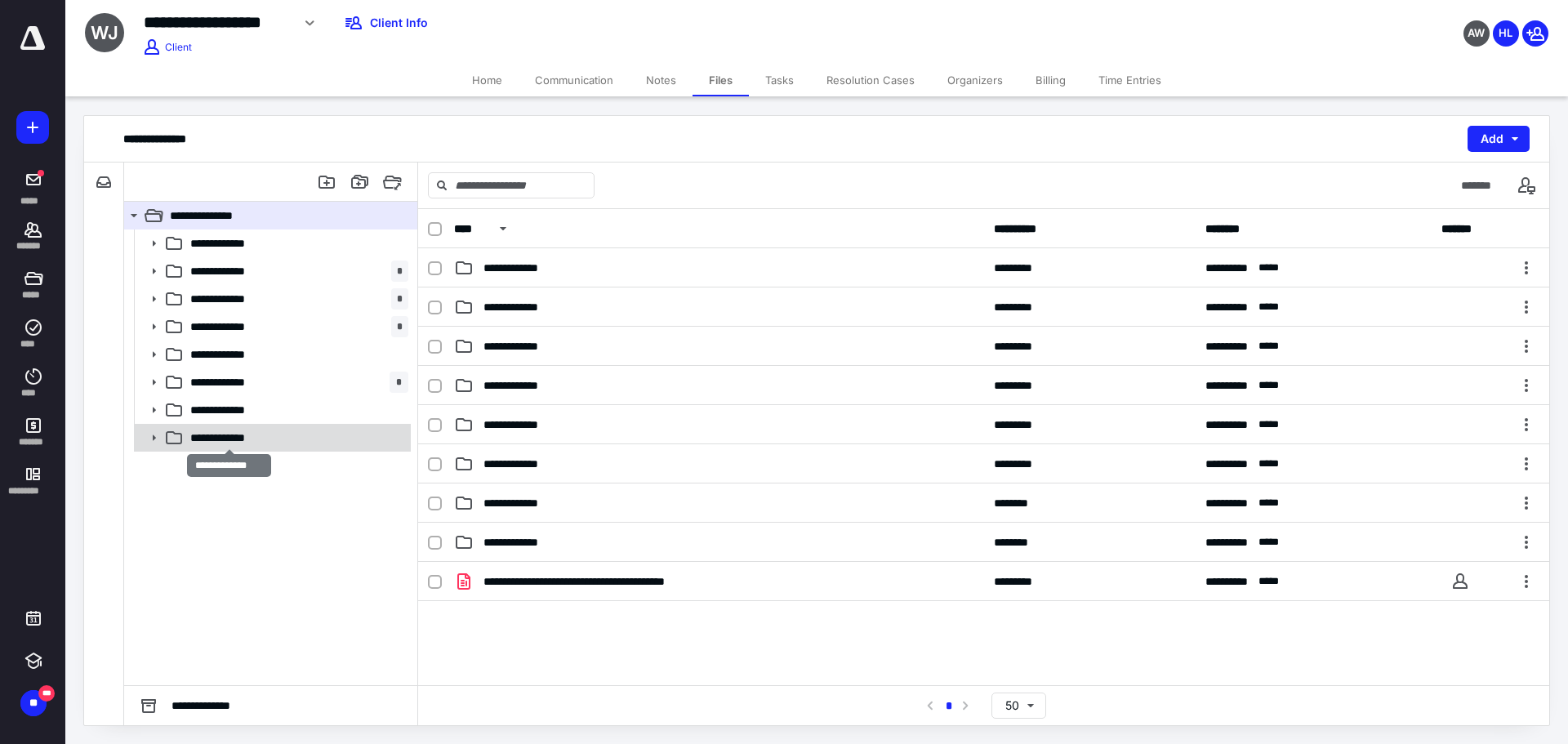click on "**********" at bounding box center [229, 438] 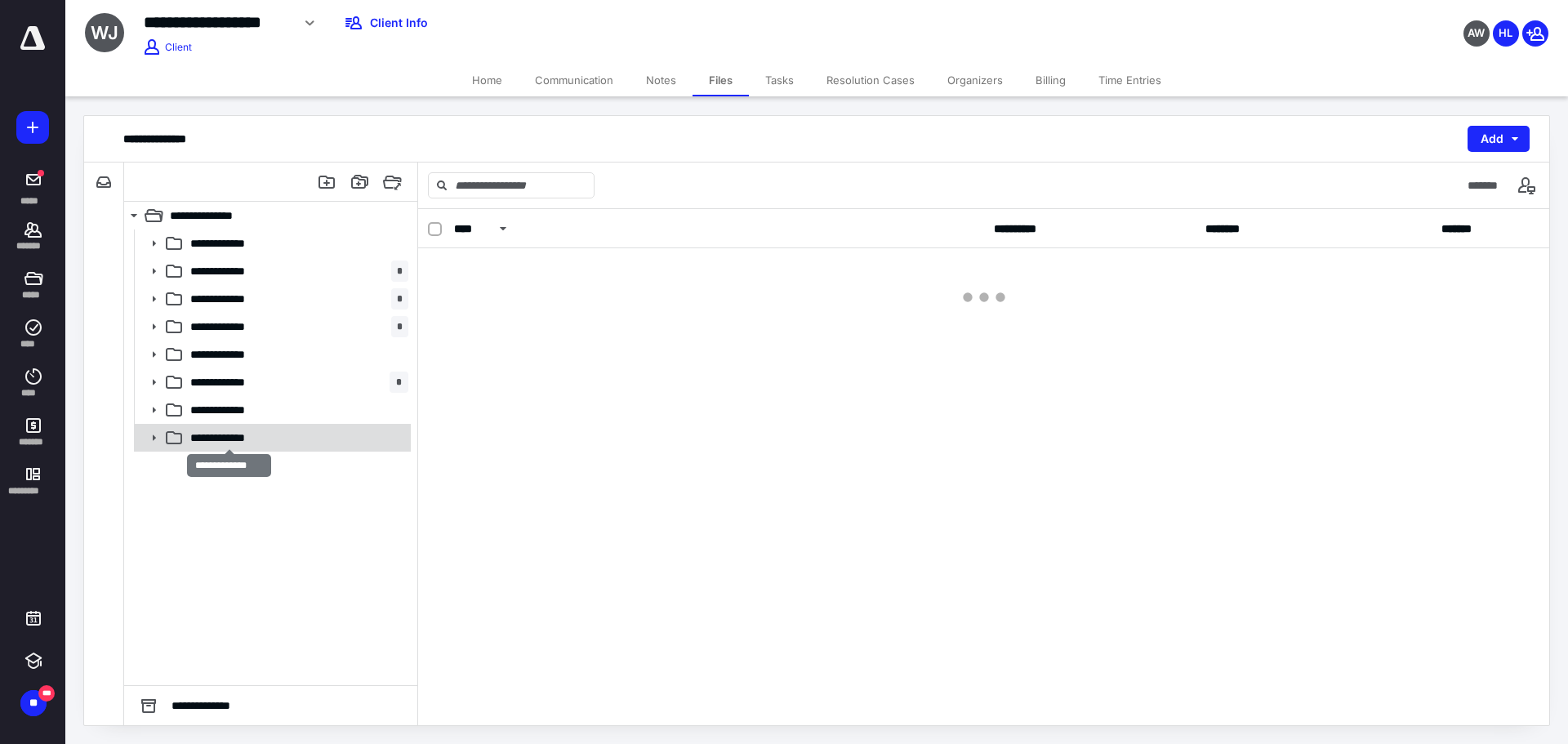 click on "**********" at bounding box center [229, 438] 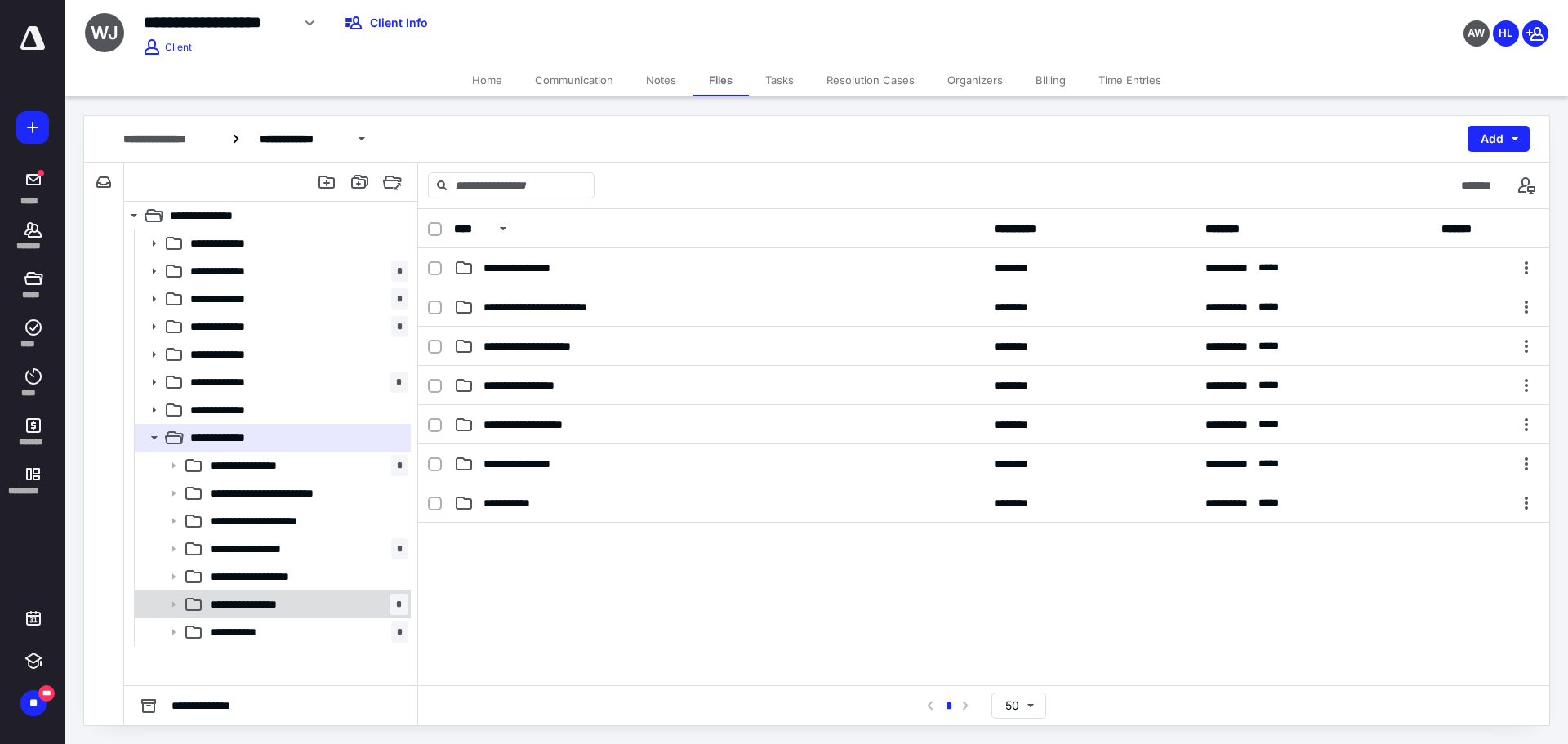 click on "**********" at bounding box center (261, 604) 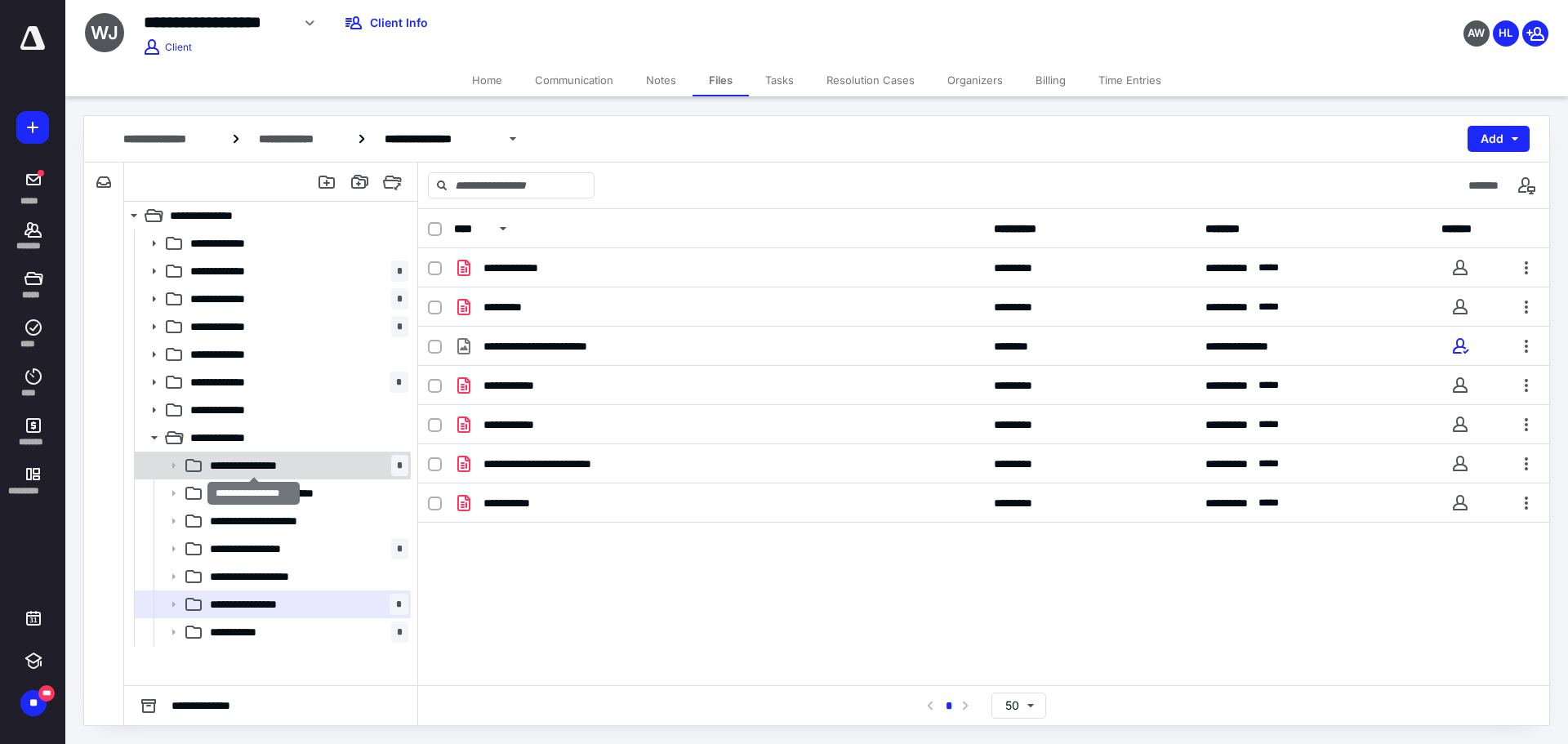 click on "**********" at bounding box center [253, 466] 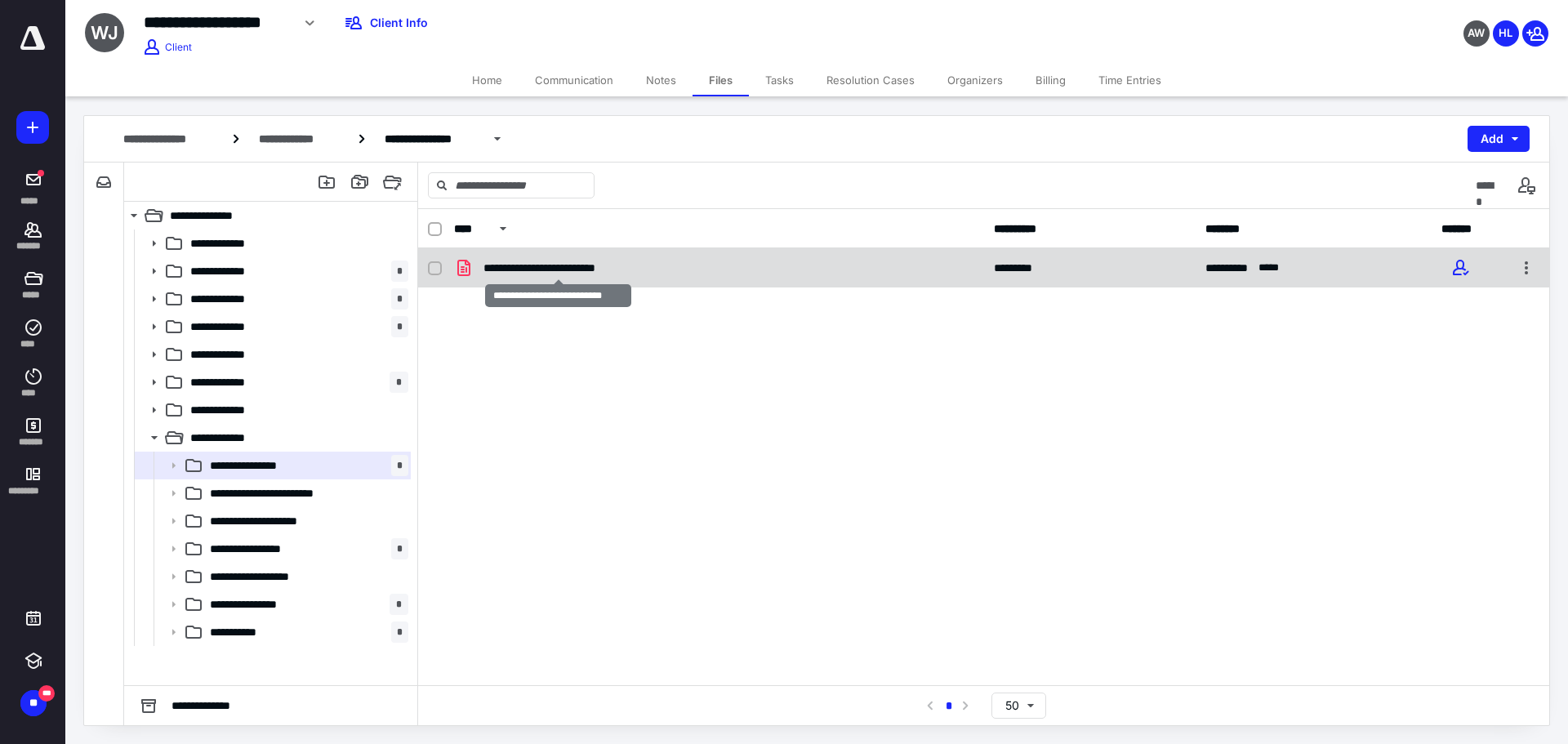 click on "**********" at bounding box center (559, 268) 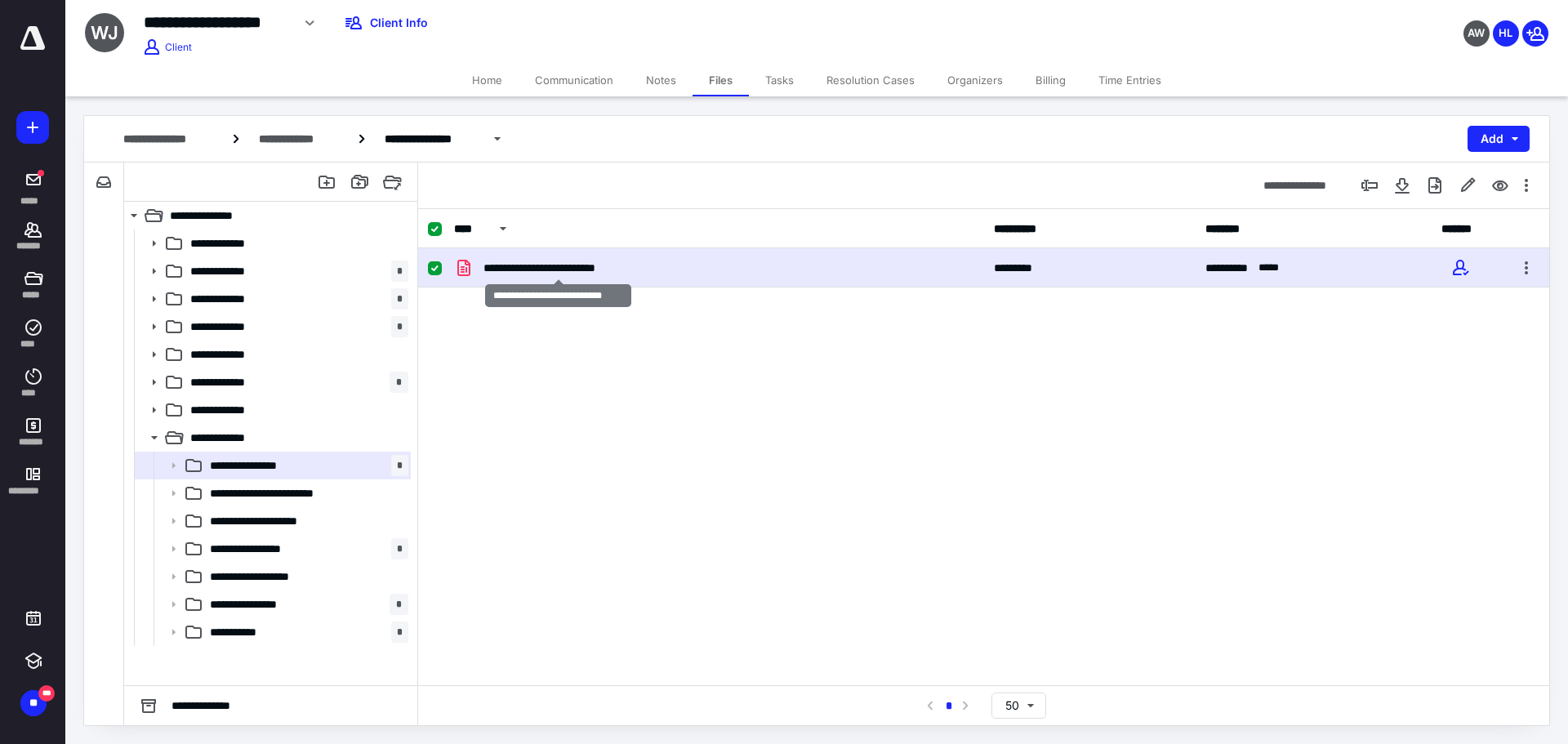 click on "**********" at bounding box center [559, 268] 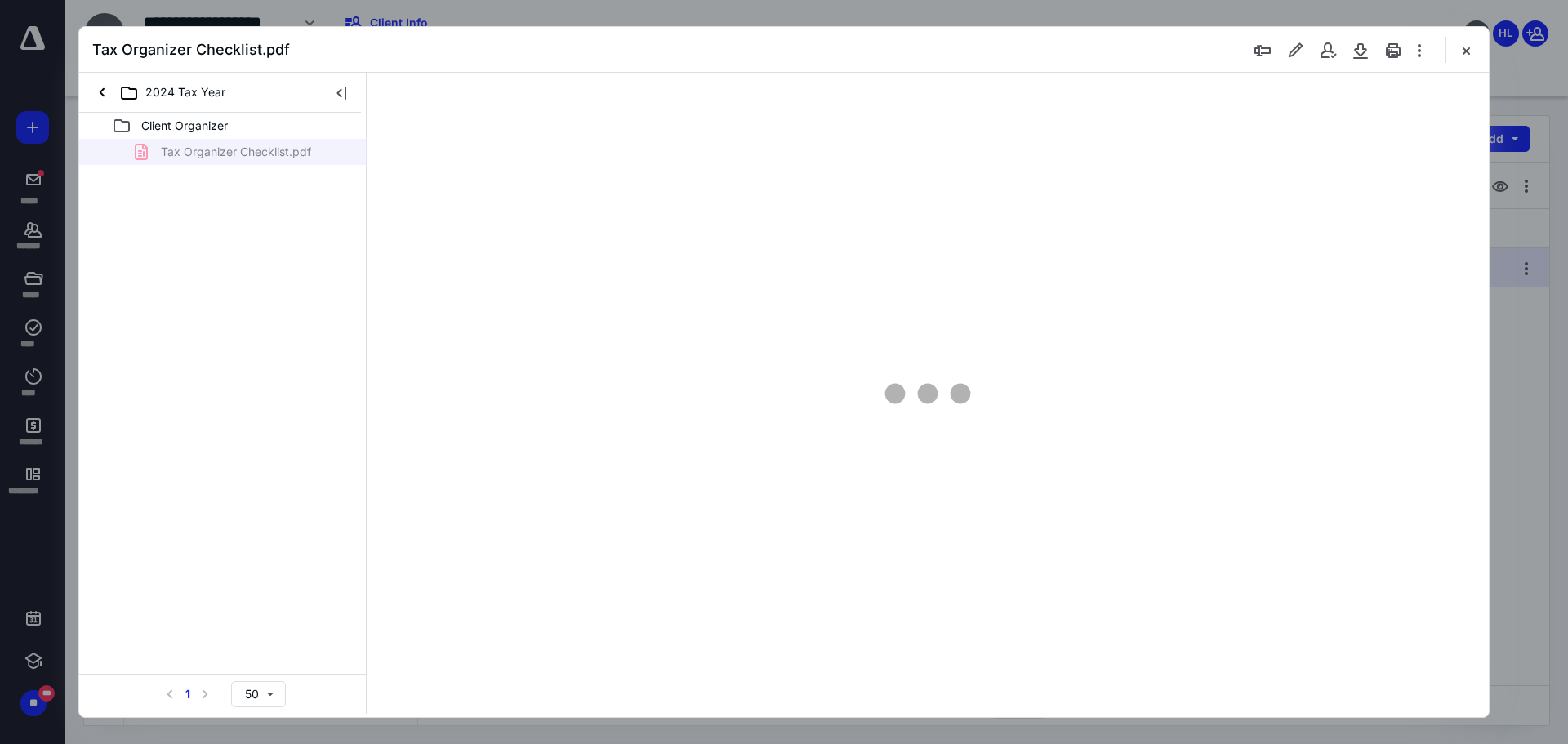 scroll, scrollTop: 0, scrollLeft: 0, axis: both 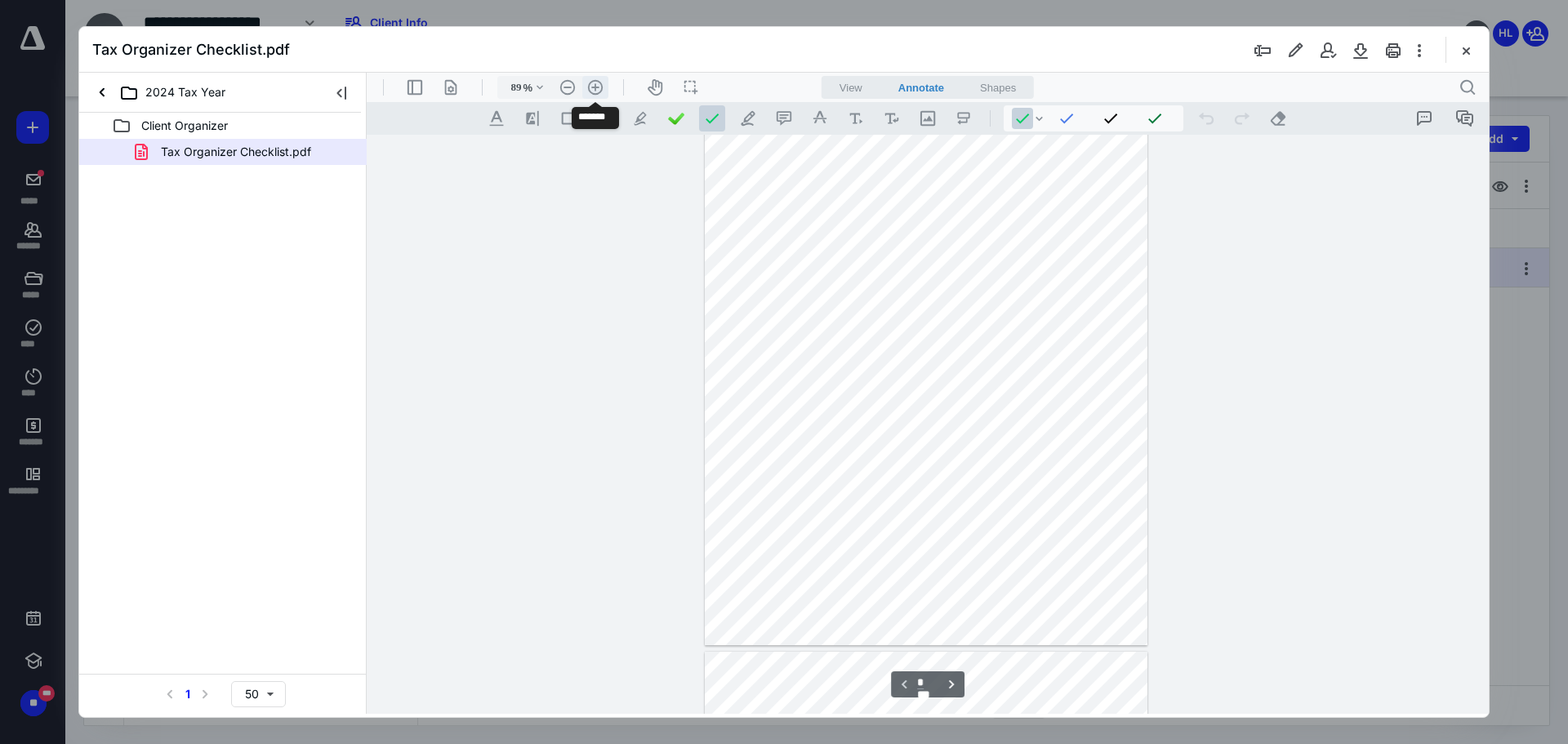 click on ".cls-1{fill:#abb0c4;} icon - header - zoom - in - line" at bounding box center [595, 87] 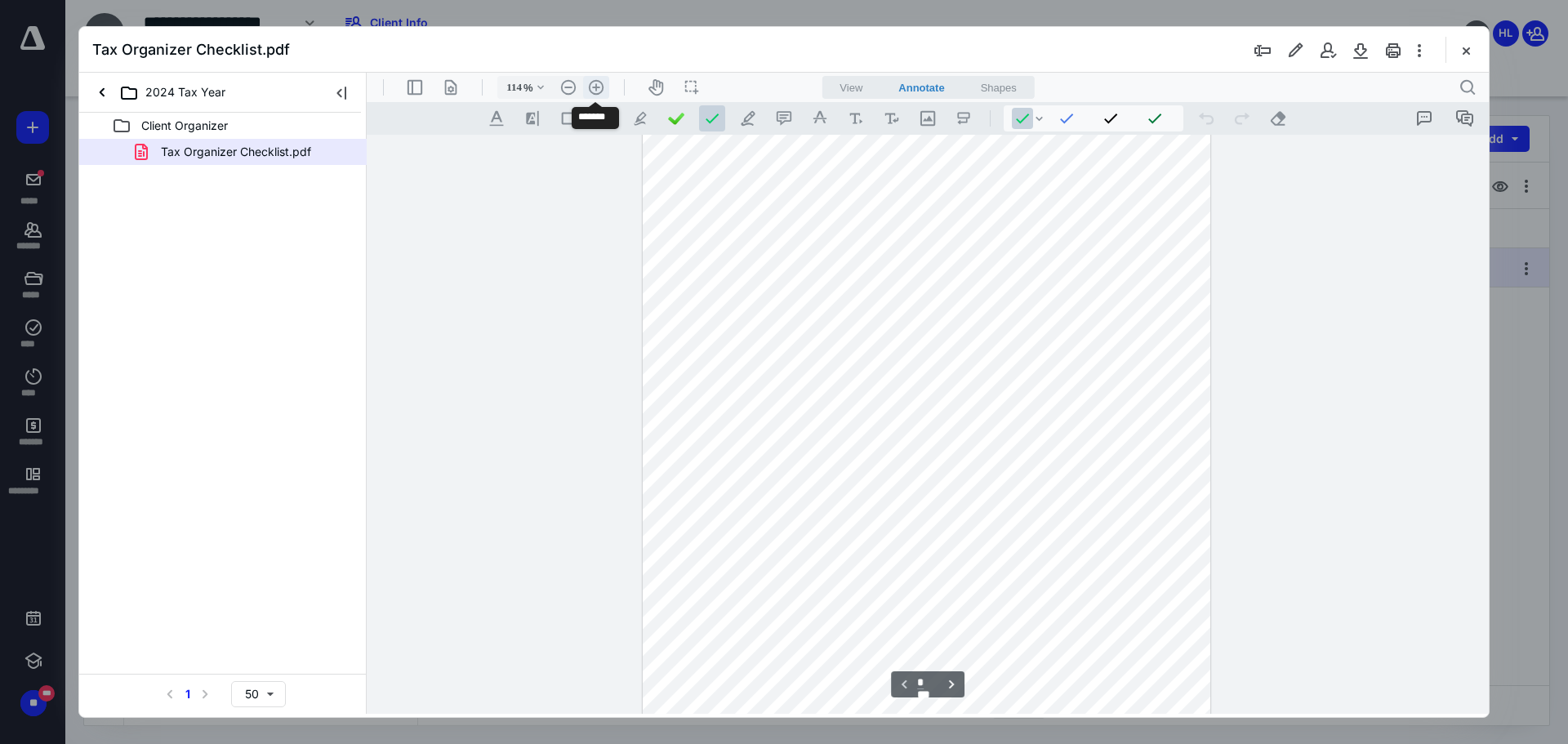 click on ".cls-1{fill:#abb0c4;} icon - header - zoom - in - line" at bounding box center (596, 87) 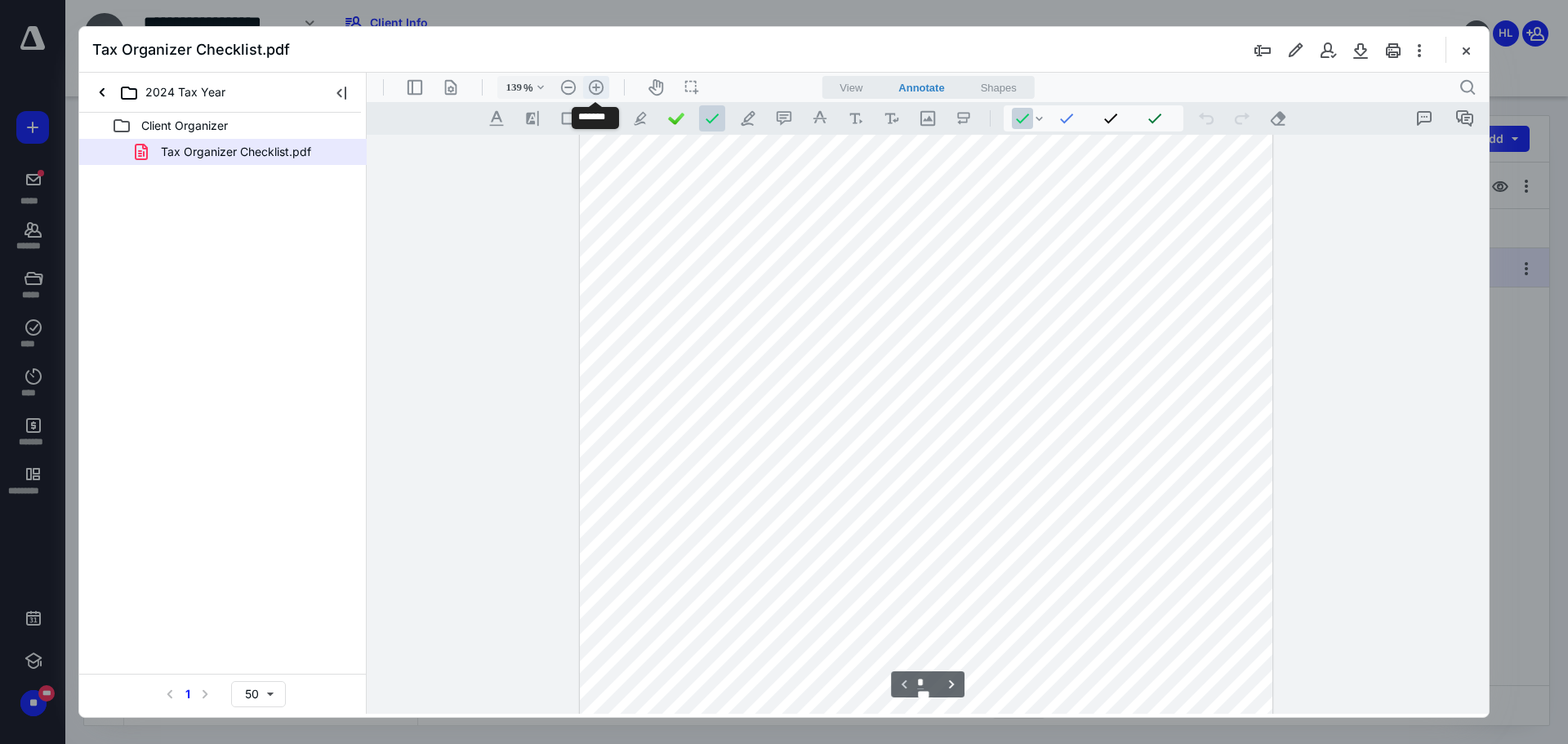 click on ".cls-1{fill:#abb0c4;} icon - header - zoom - in - line" at bounding box center (596, 87) 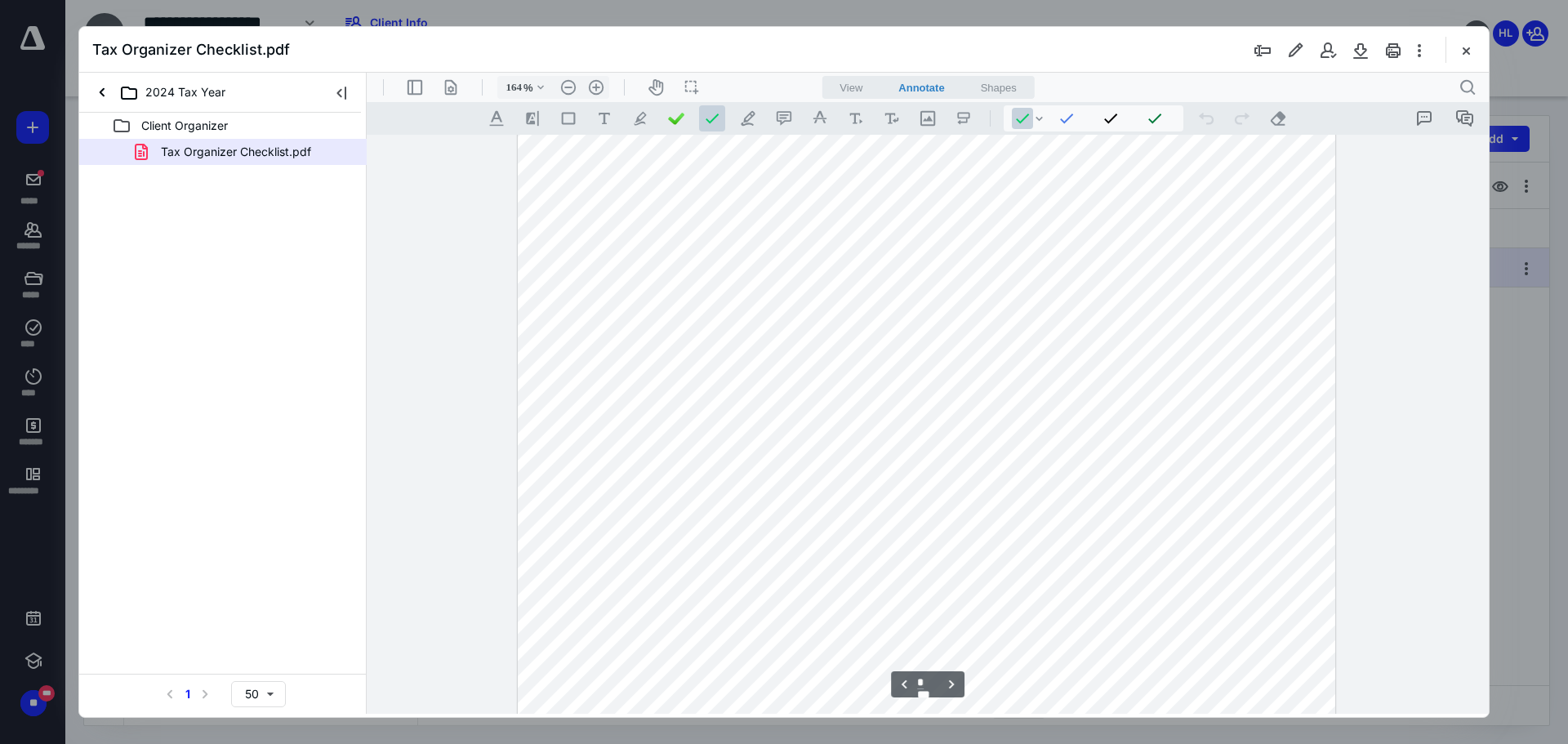 scroll, scrollTop: 3688, scrollLeft: 0, axis: vertical 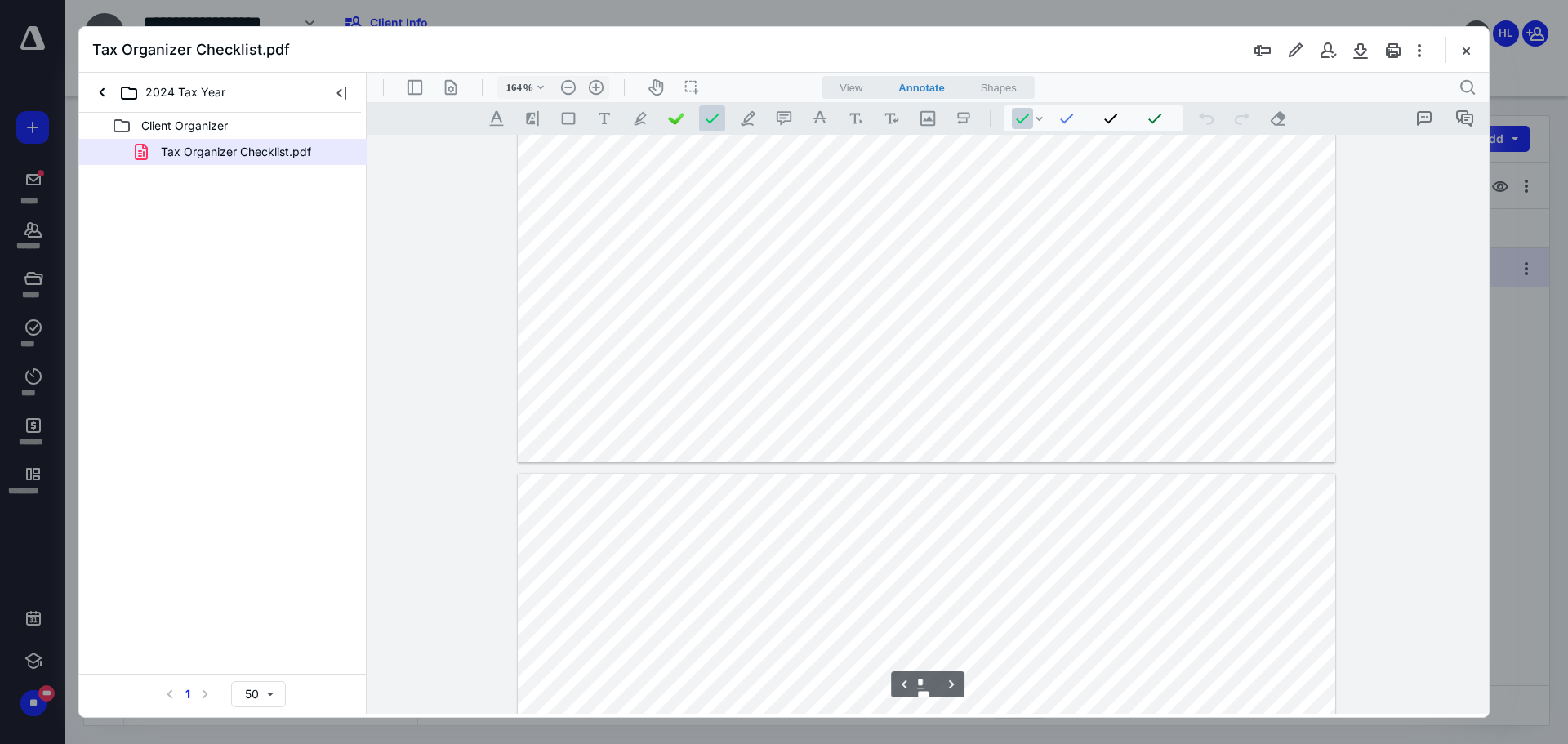type on "*" 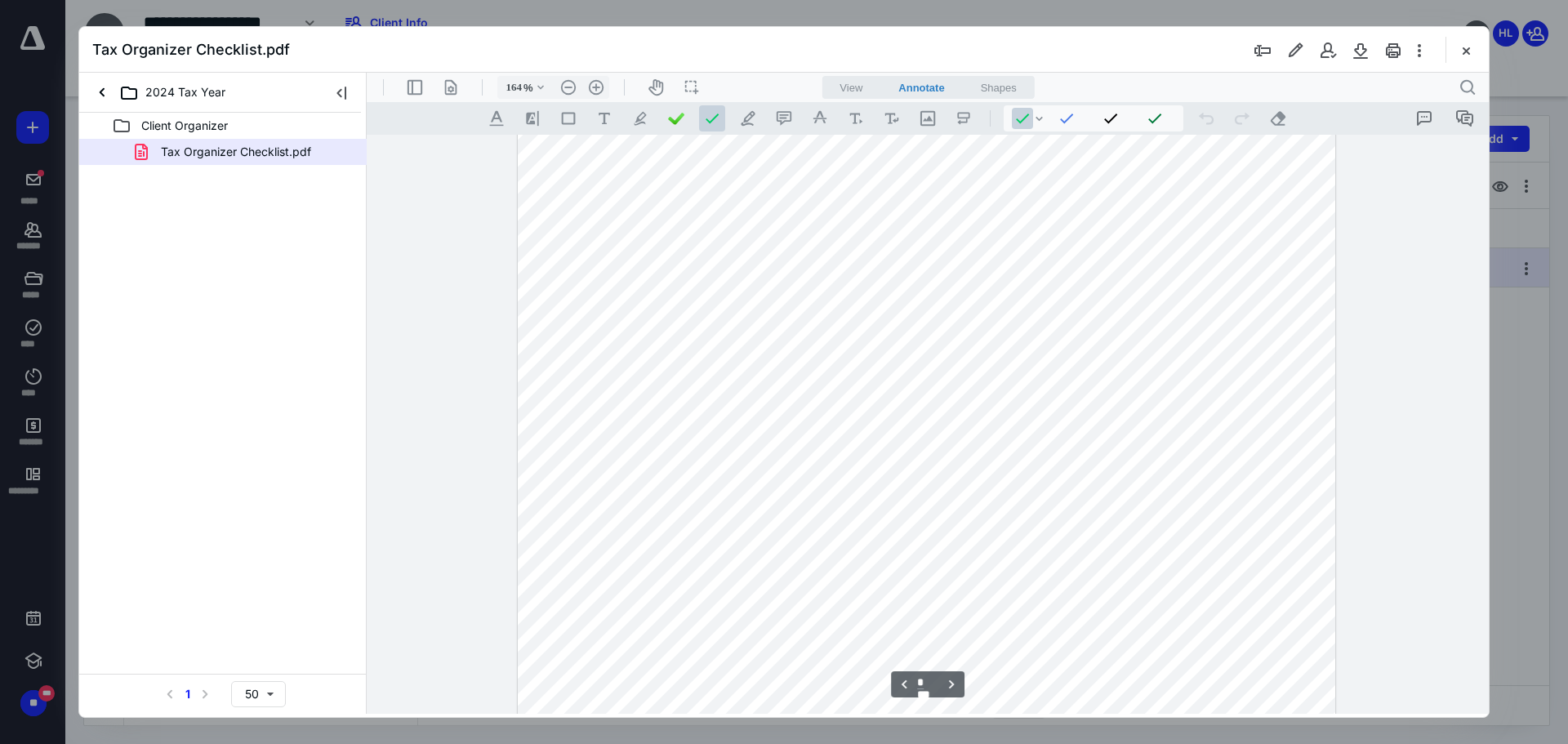 scroll, scrollTop: 4587, scrollLeft: 0, axis: vertical 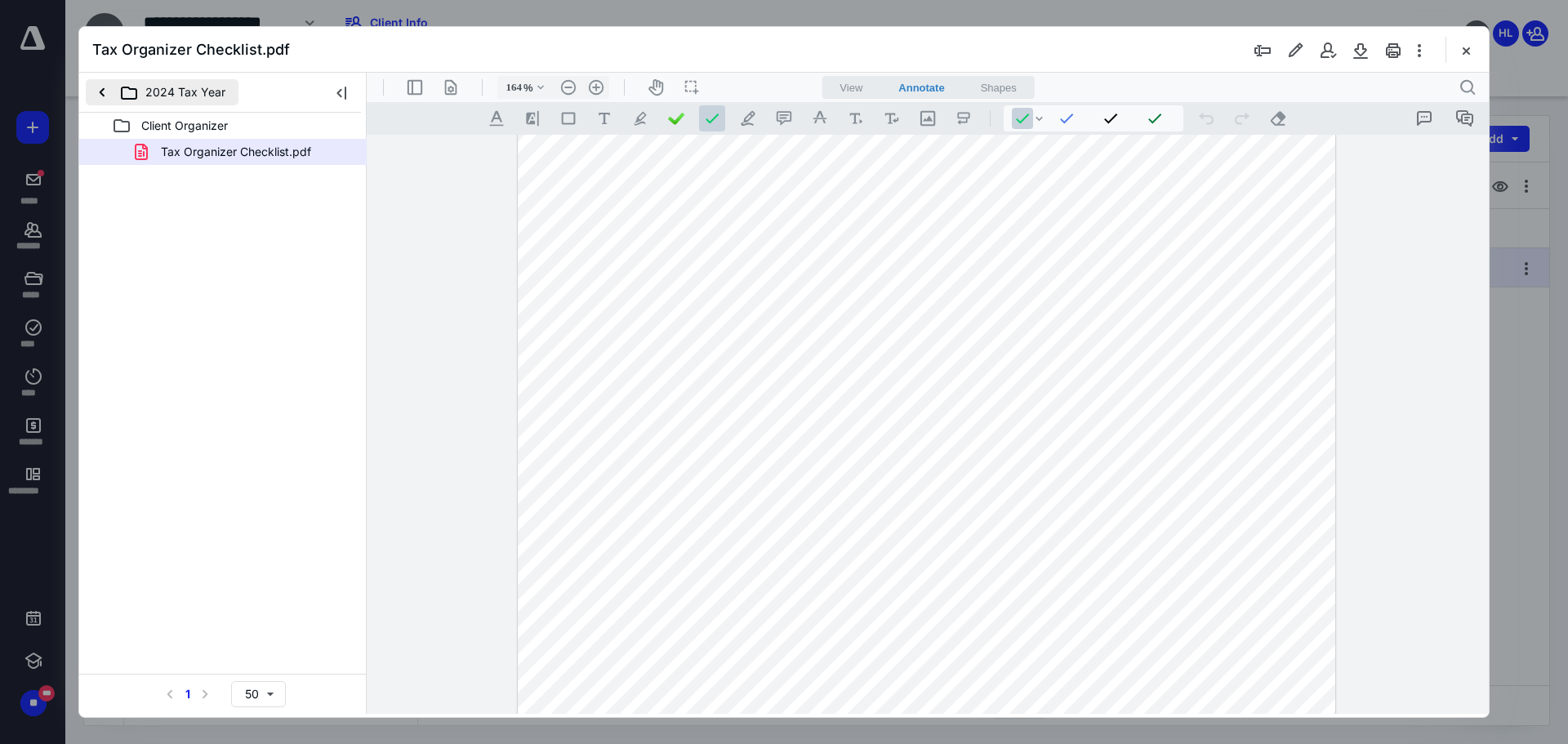 click on "2024 Tax Year" at bounding box center (162, 92) 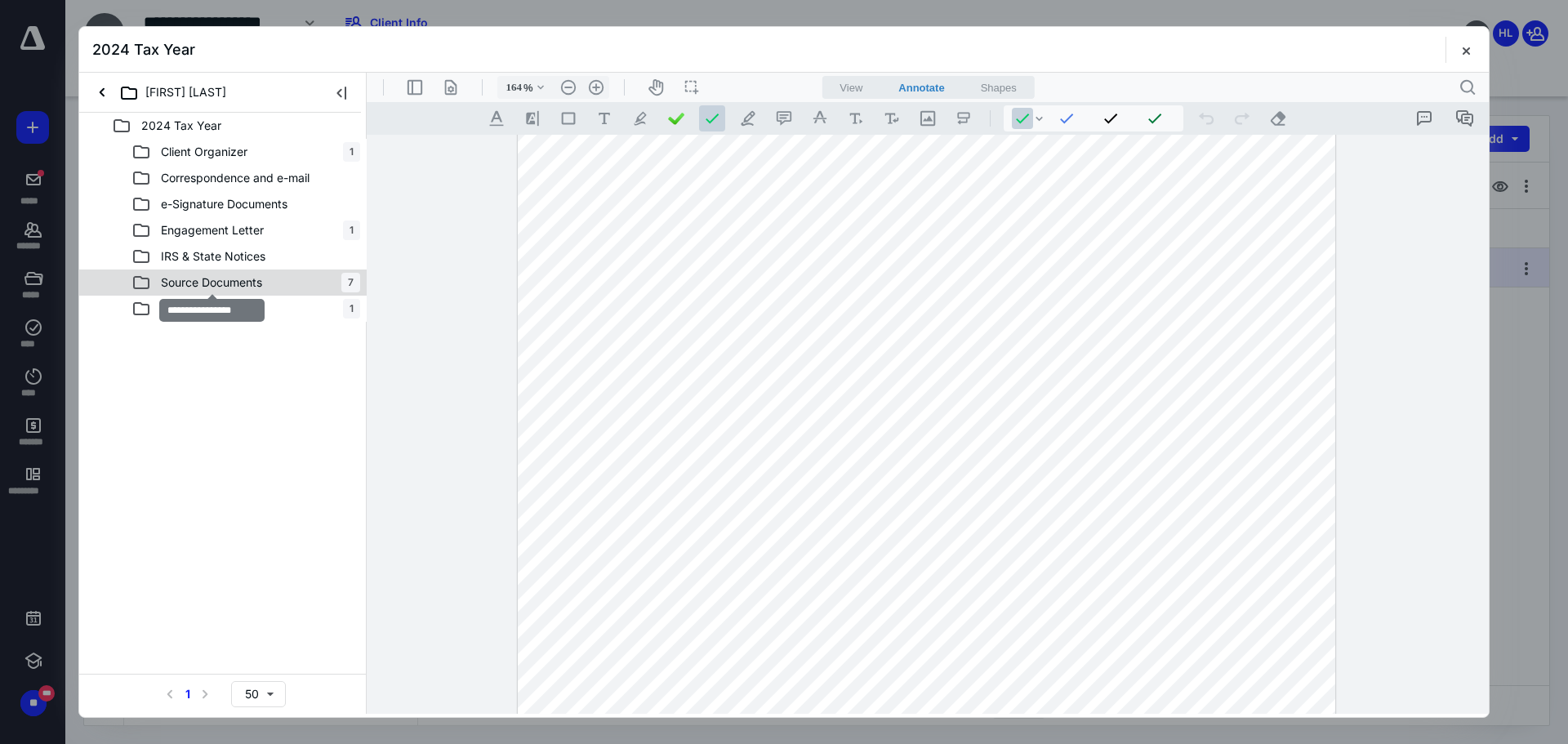 click on "Source Documents" at bounding box center [212, 283] 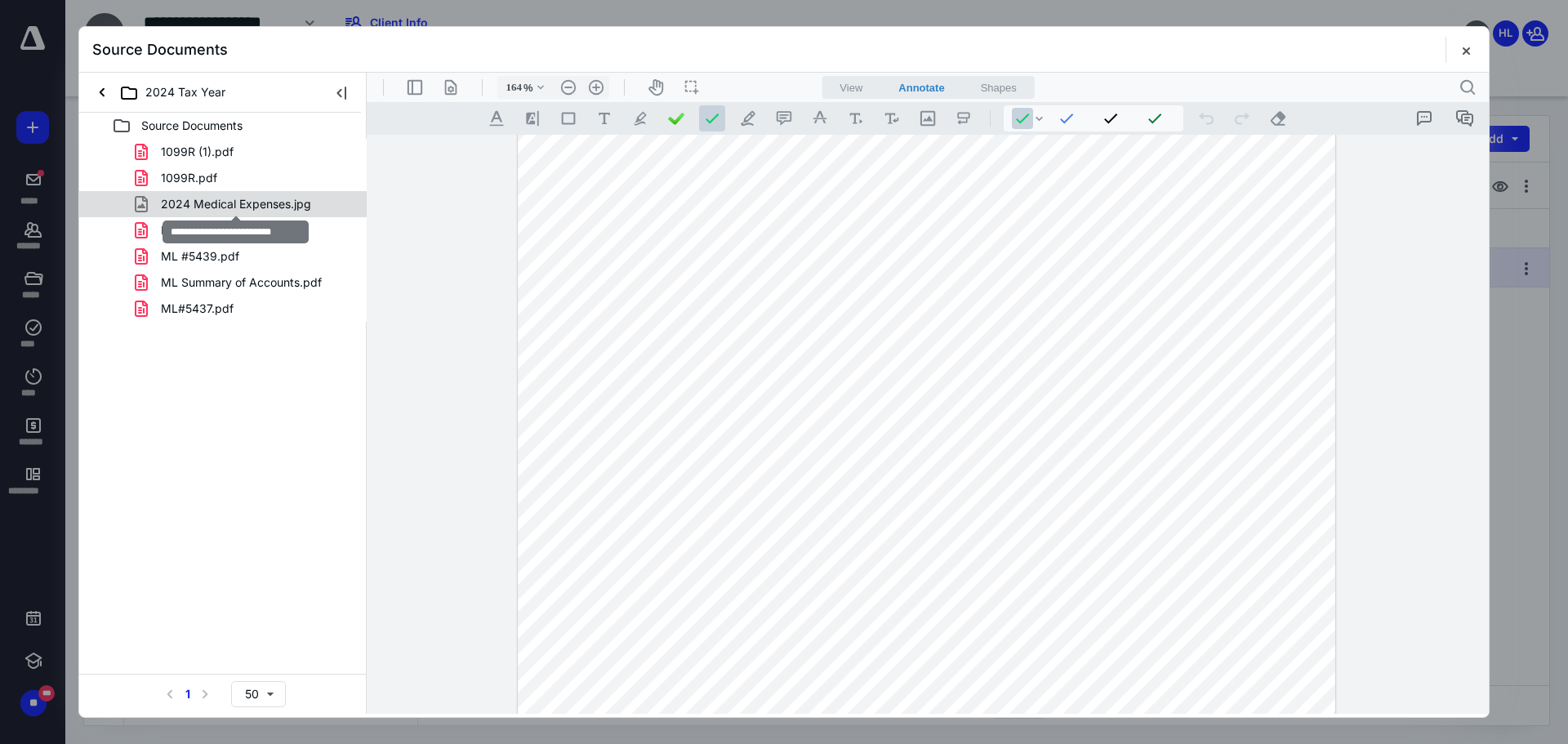 click on "2024 Medical Expenses.jpg" at bounding box center [236, 204] 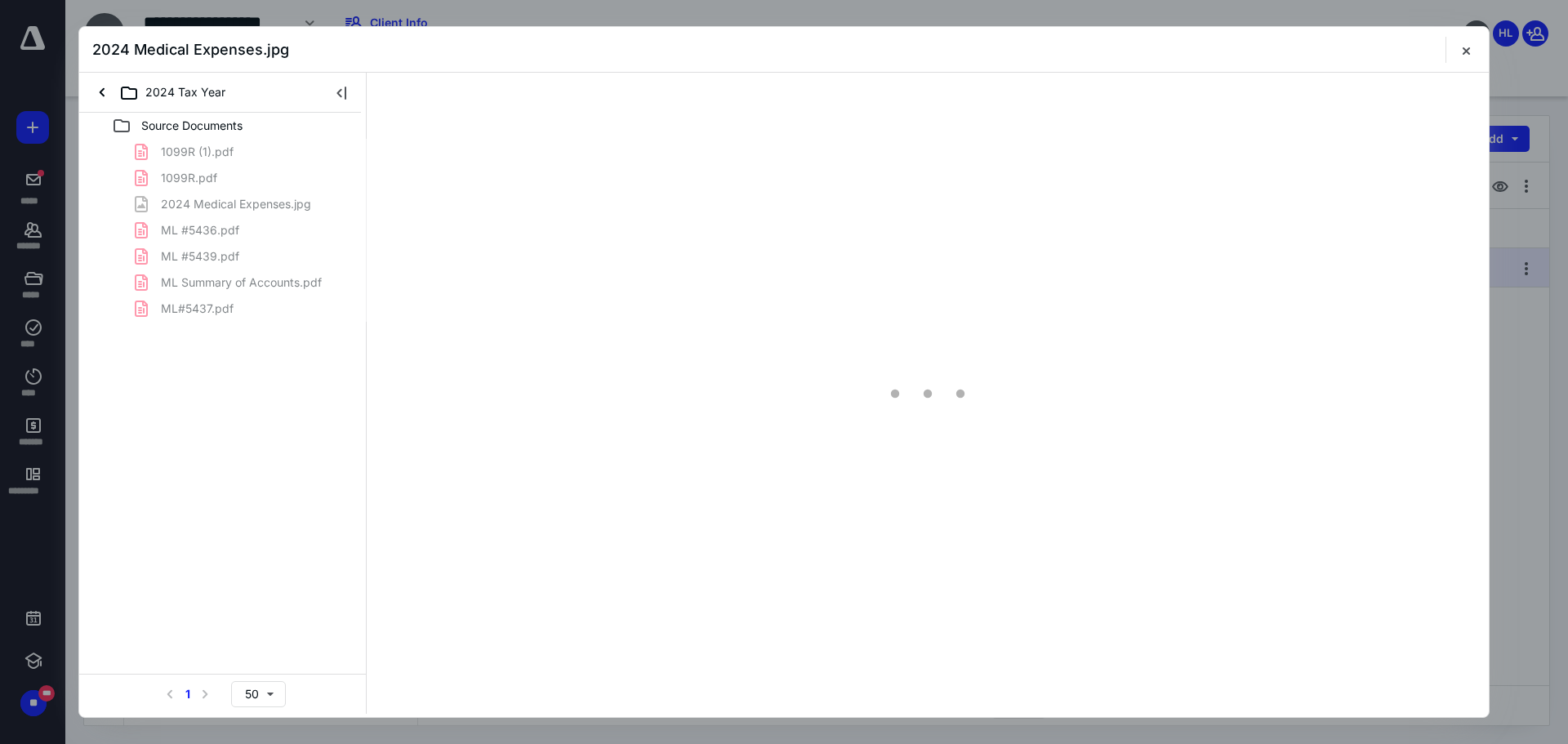 click on "1099R (1).pdf 1099R.pdf 2024 Medical Expenses.jpg ML #5436.pdf ML #5439.pdf ML Summary of Accounts.pdf ML#5437.pdf" at bounding box center [223, 230] 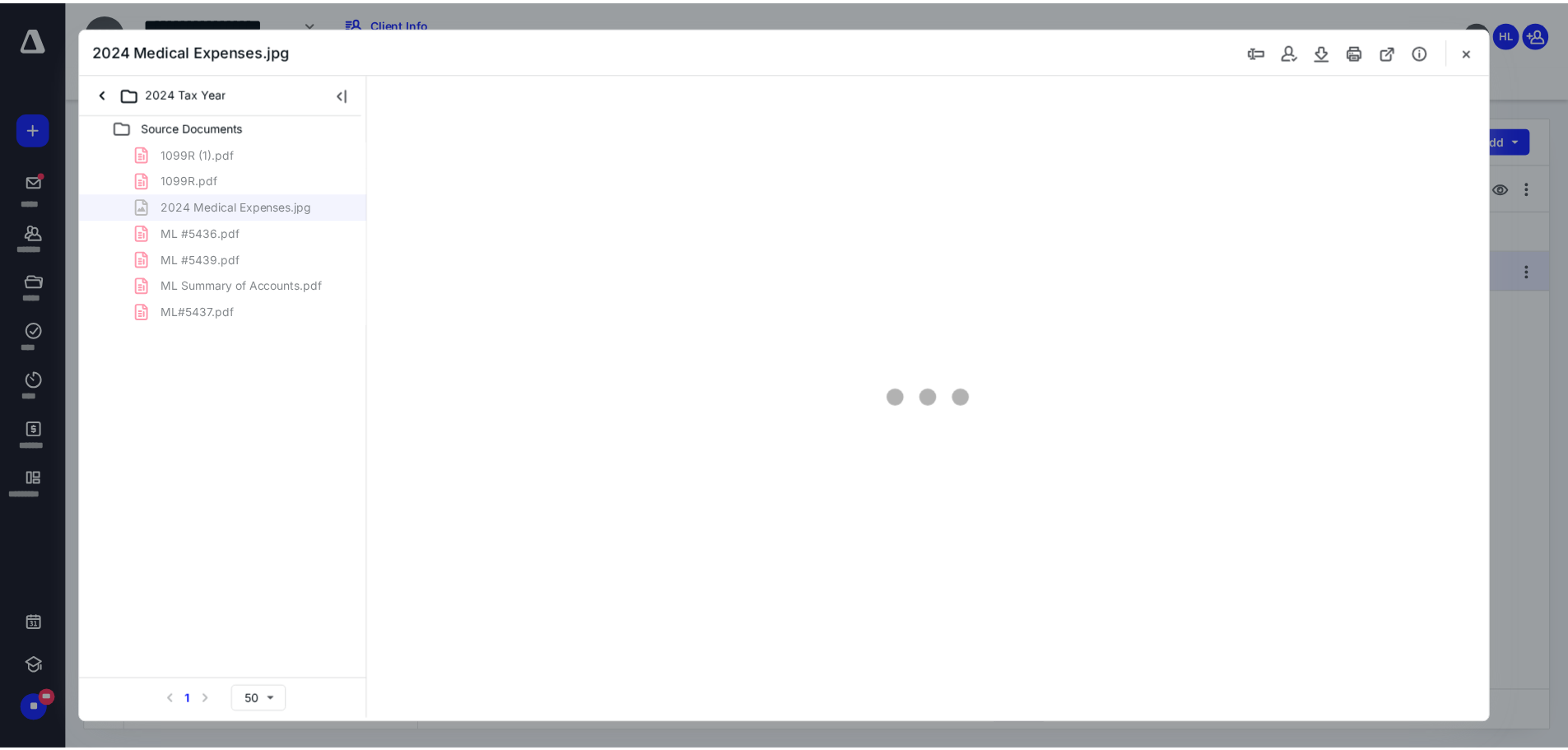 scroll, scrollTop: 0, scrollLeft: 0, axis: both 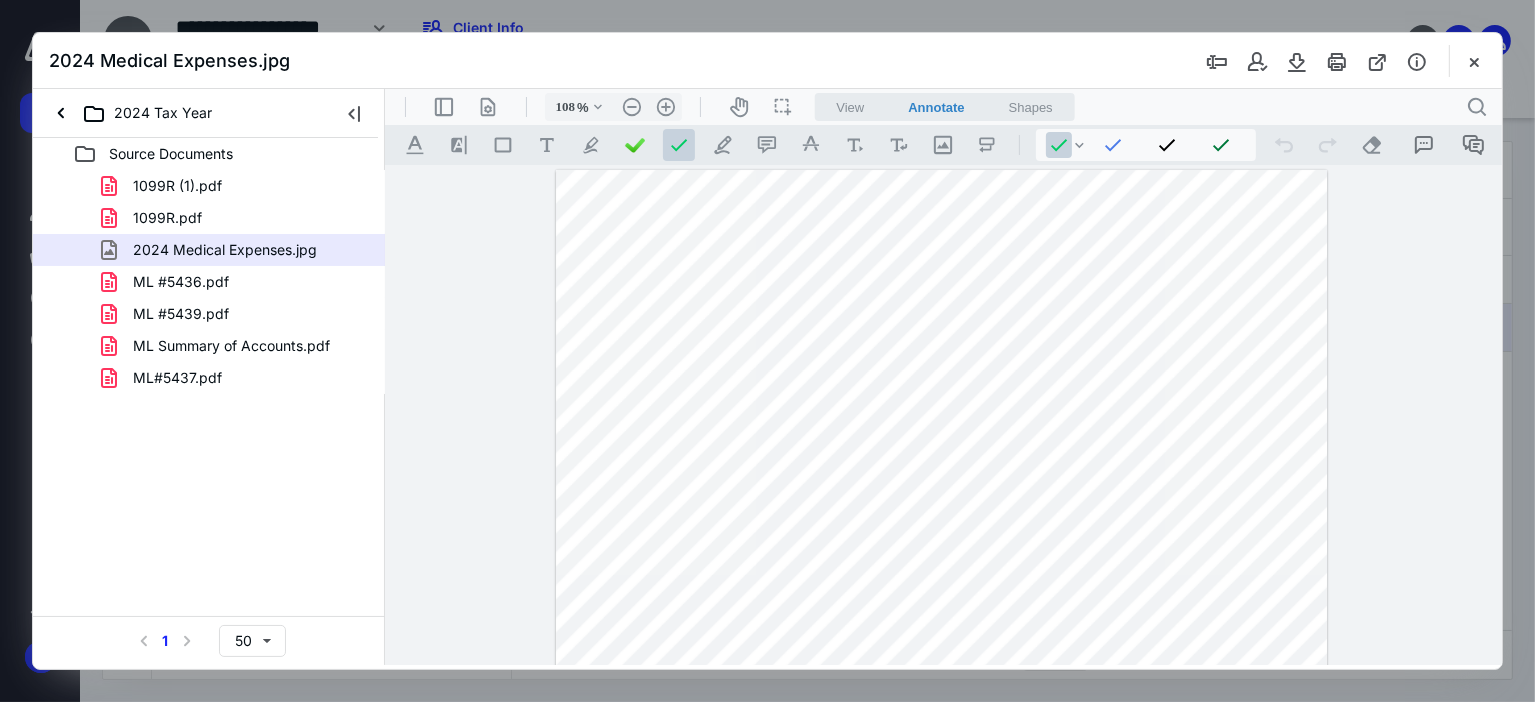 type on "127" 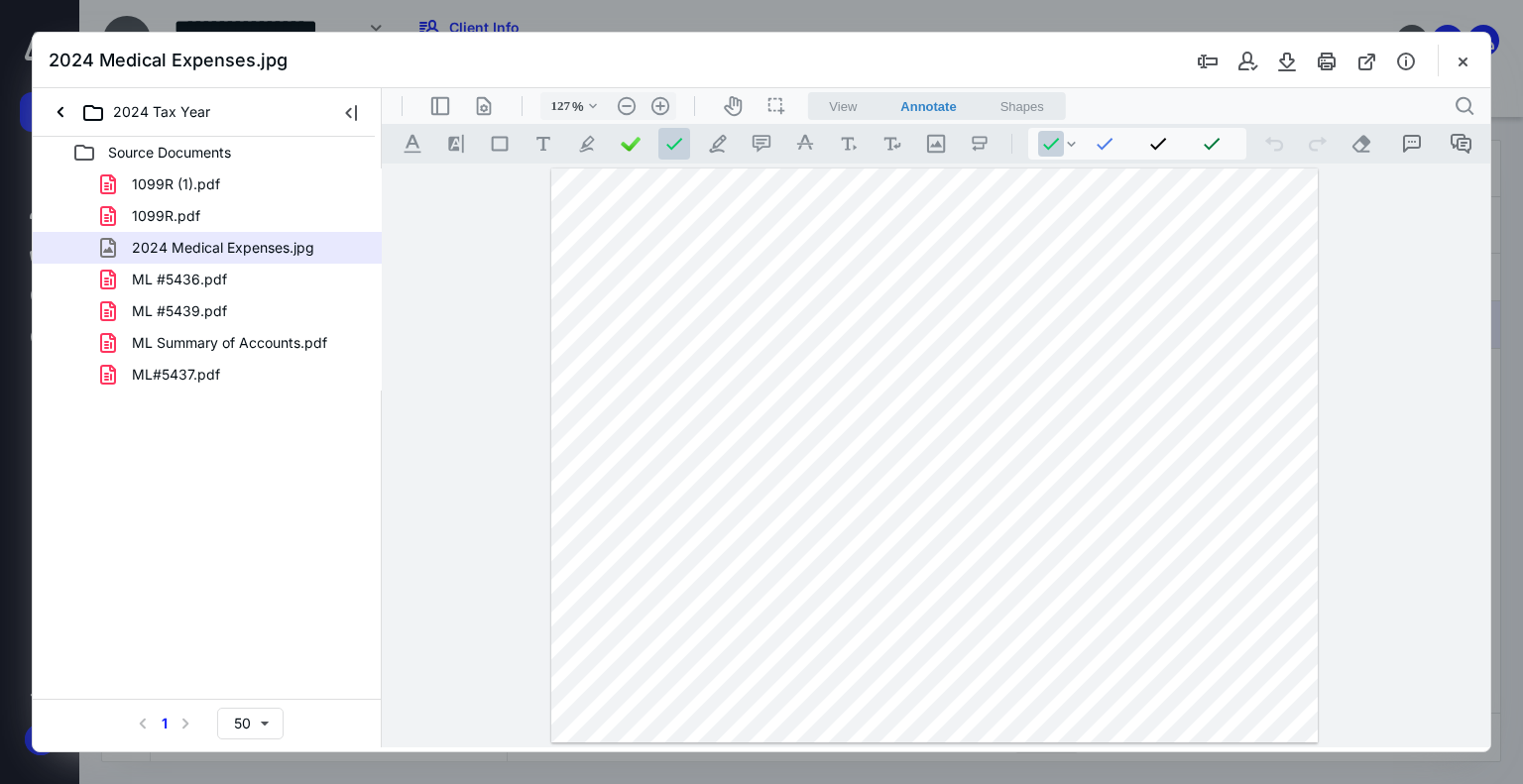 click at bounding box center [1463, 60] 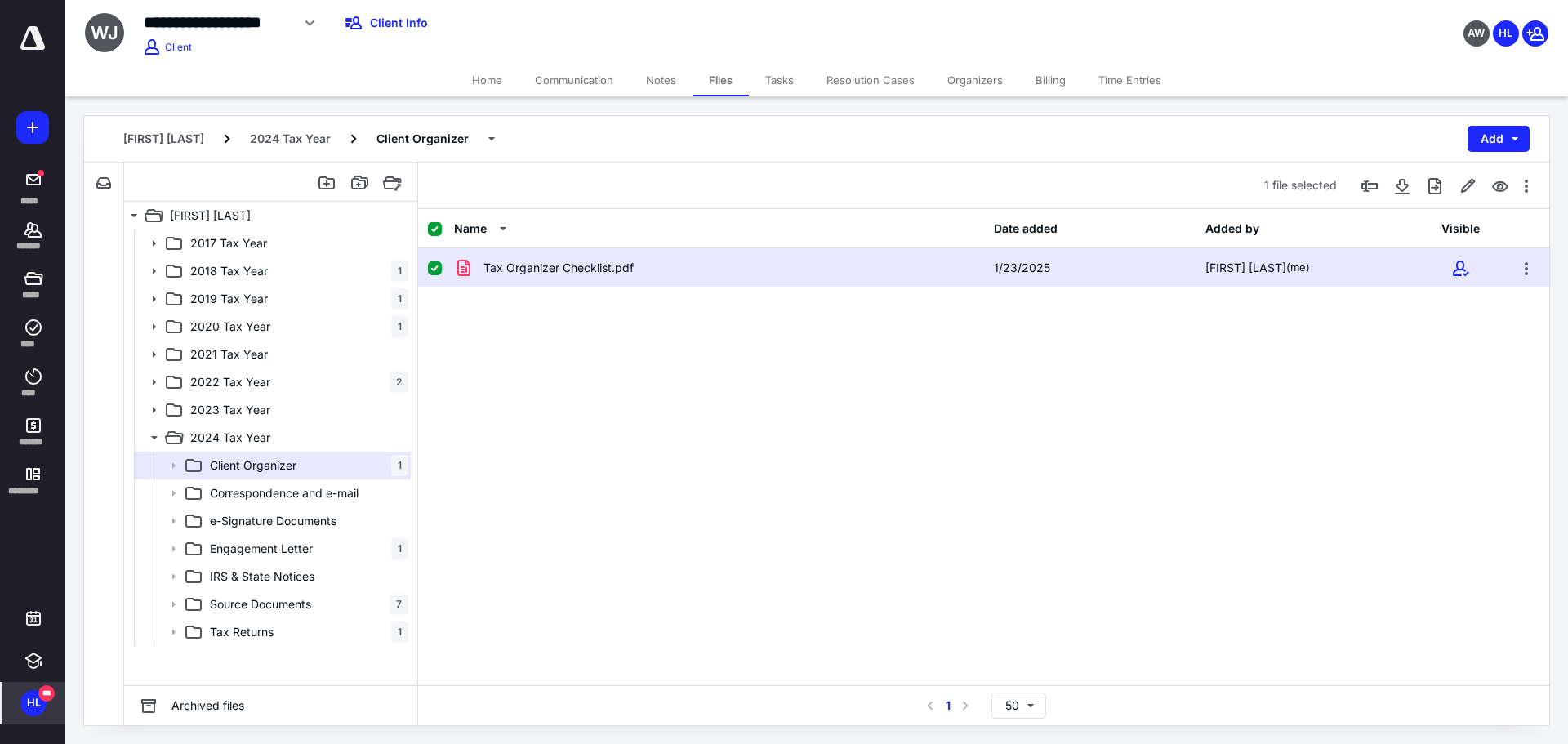 click on "***" at bounding box center [47, 693] 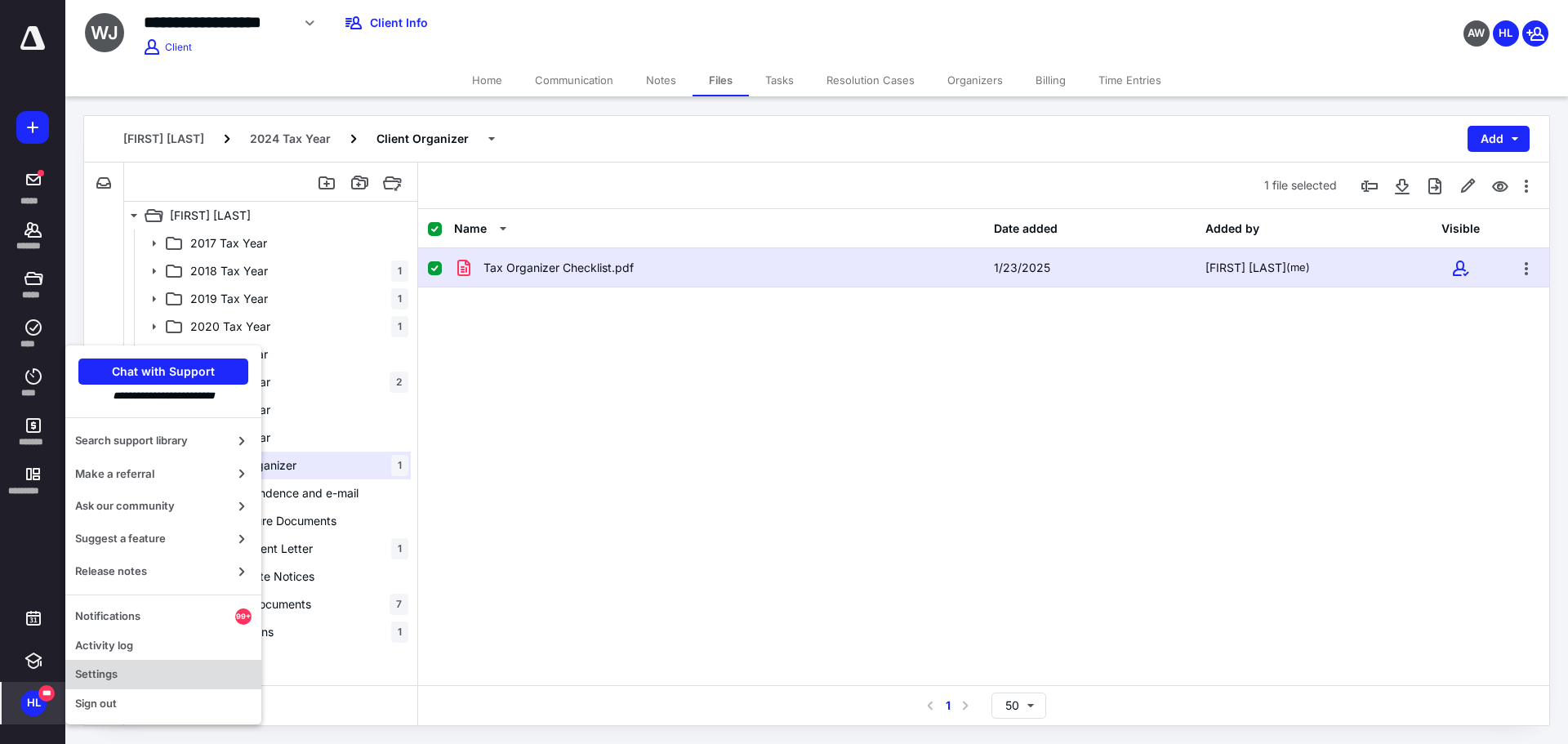 click on "Settings" at bounding box center [163, 675] 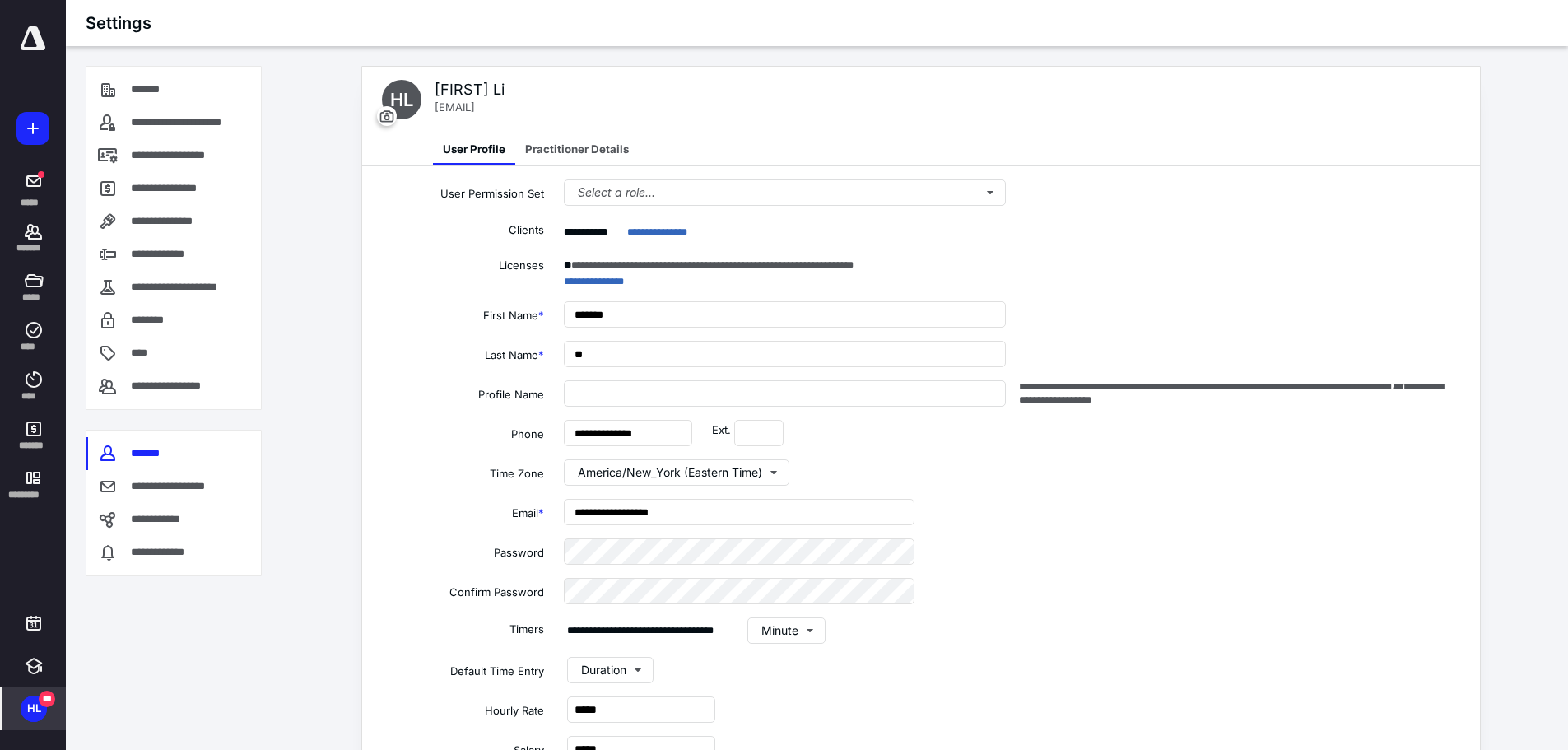 type on "**********" 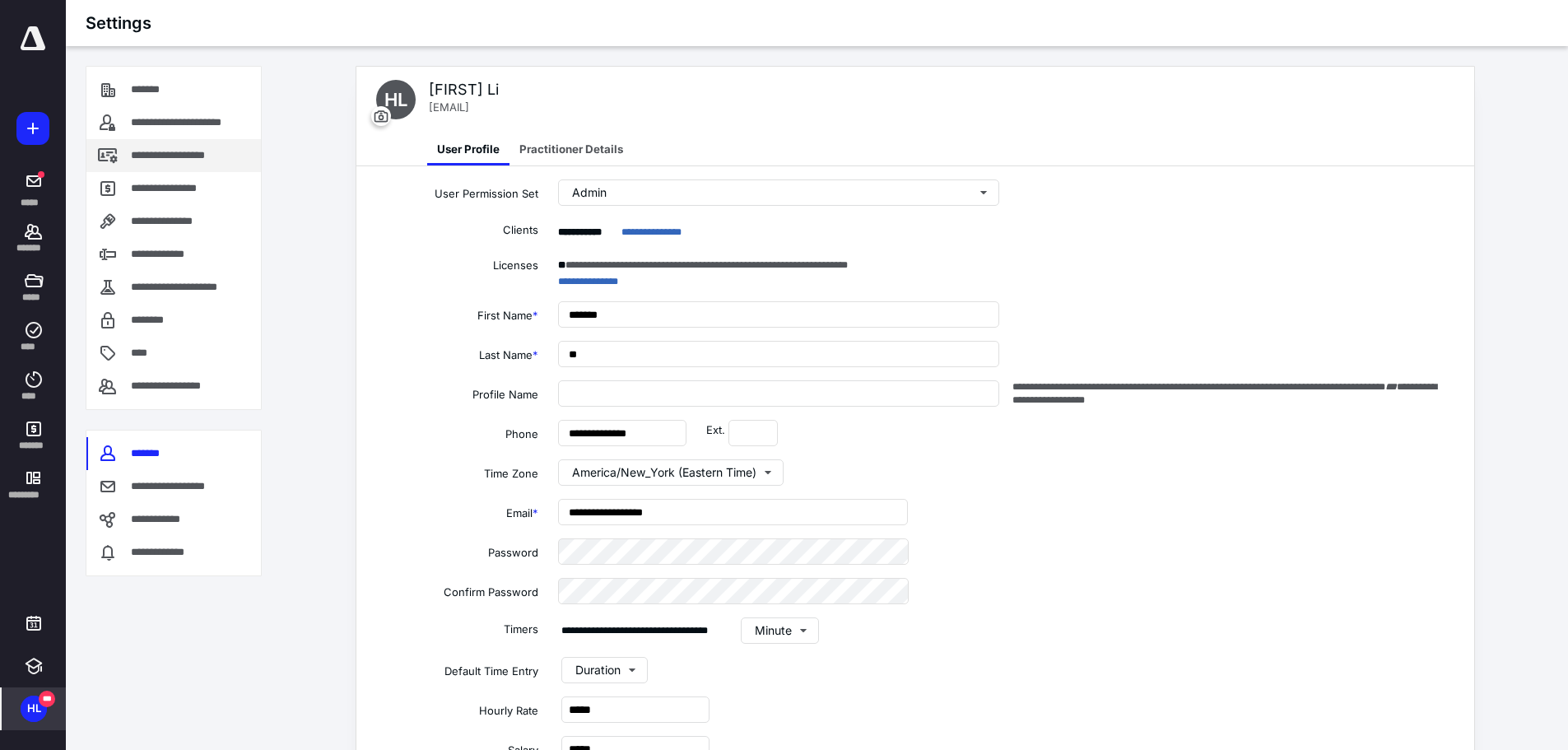 click on "**********" at bounding box center (186, 156) 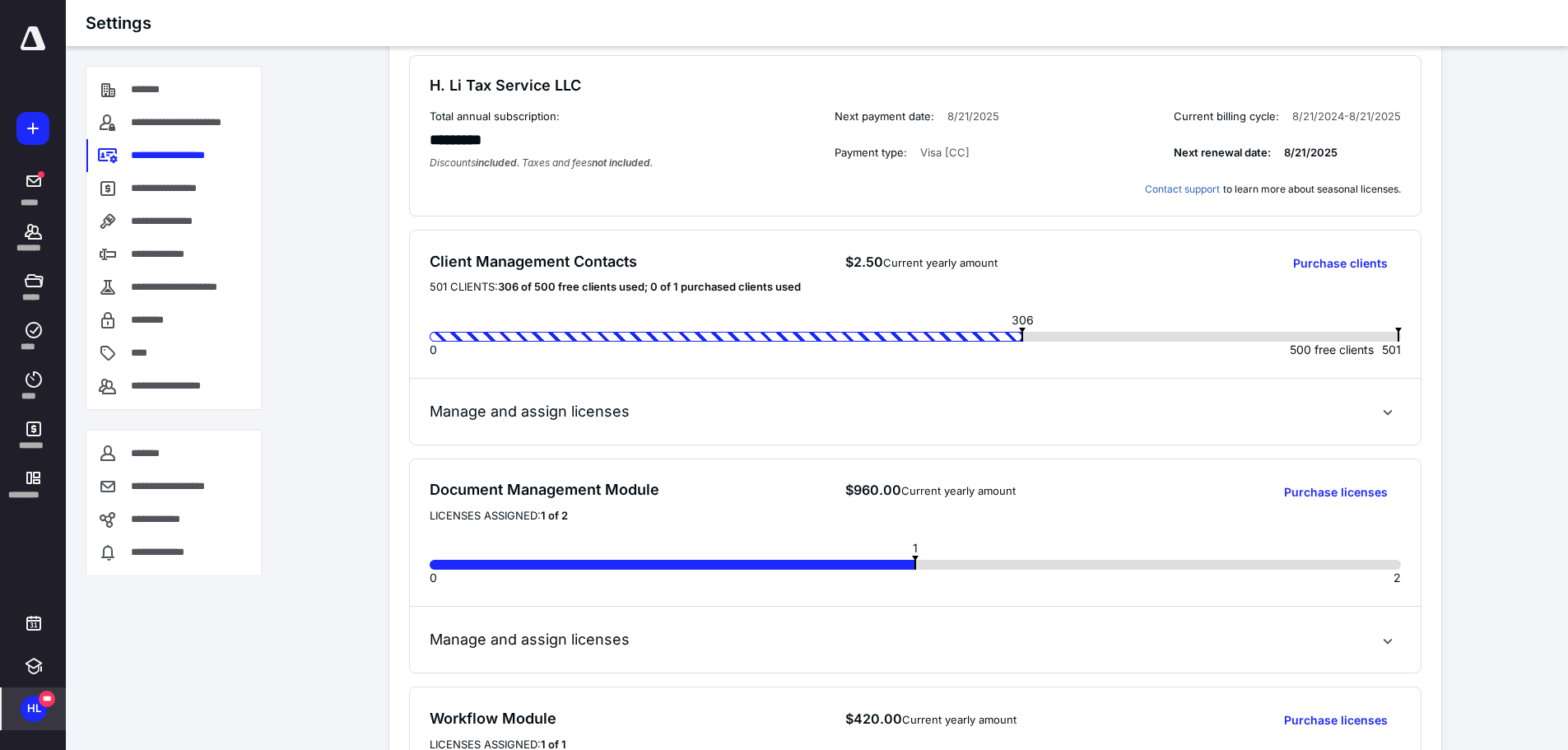 scroll, scrollTop: 0, scrollLeft: 0, axis: both 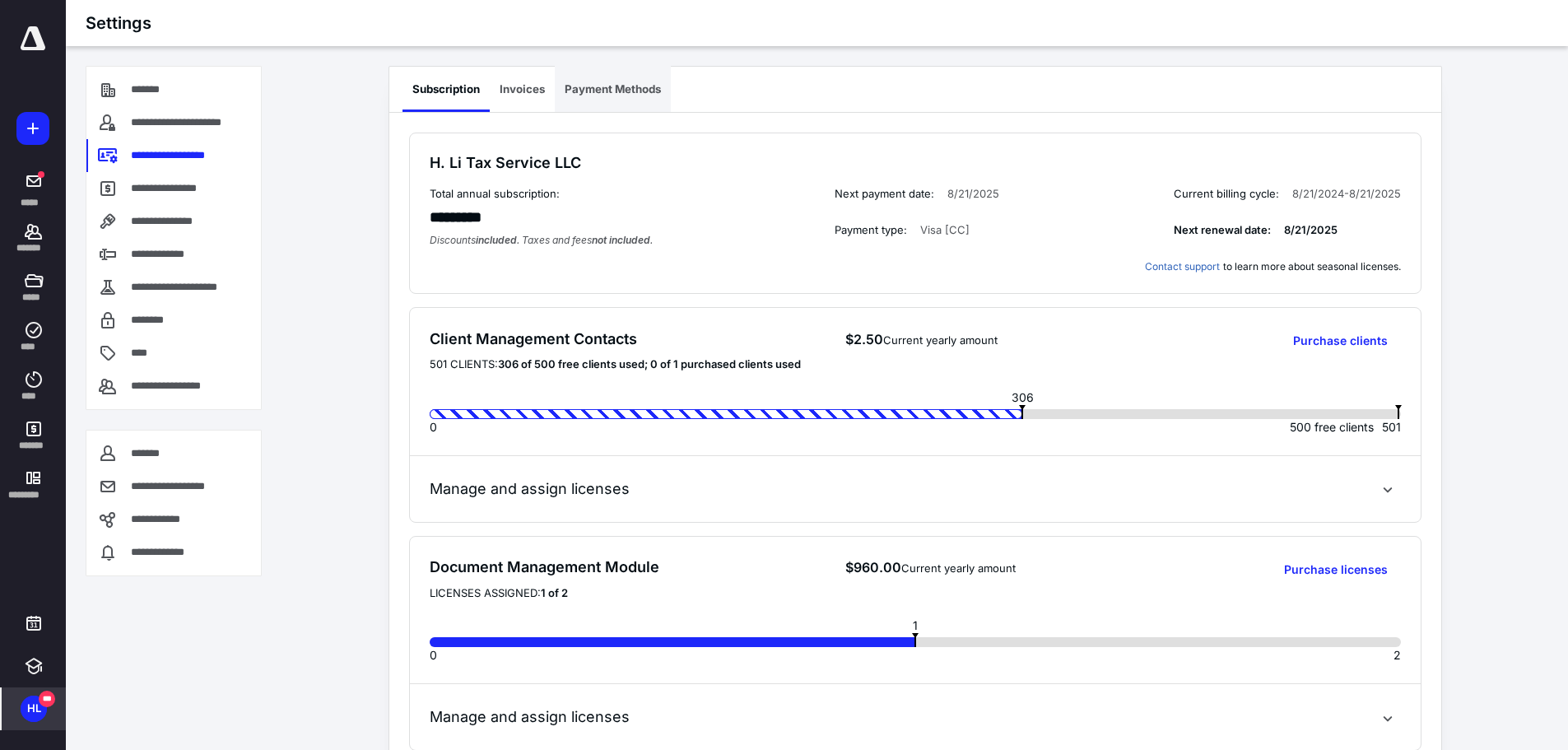 click on "Payment Methods" at bounding box center [612, 89] 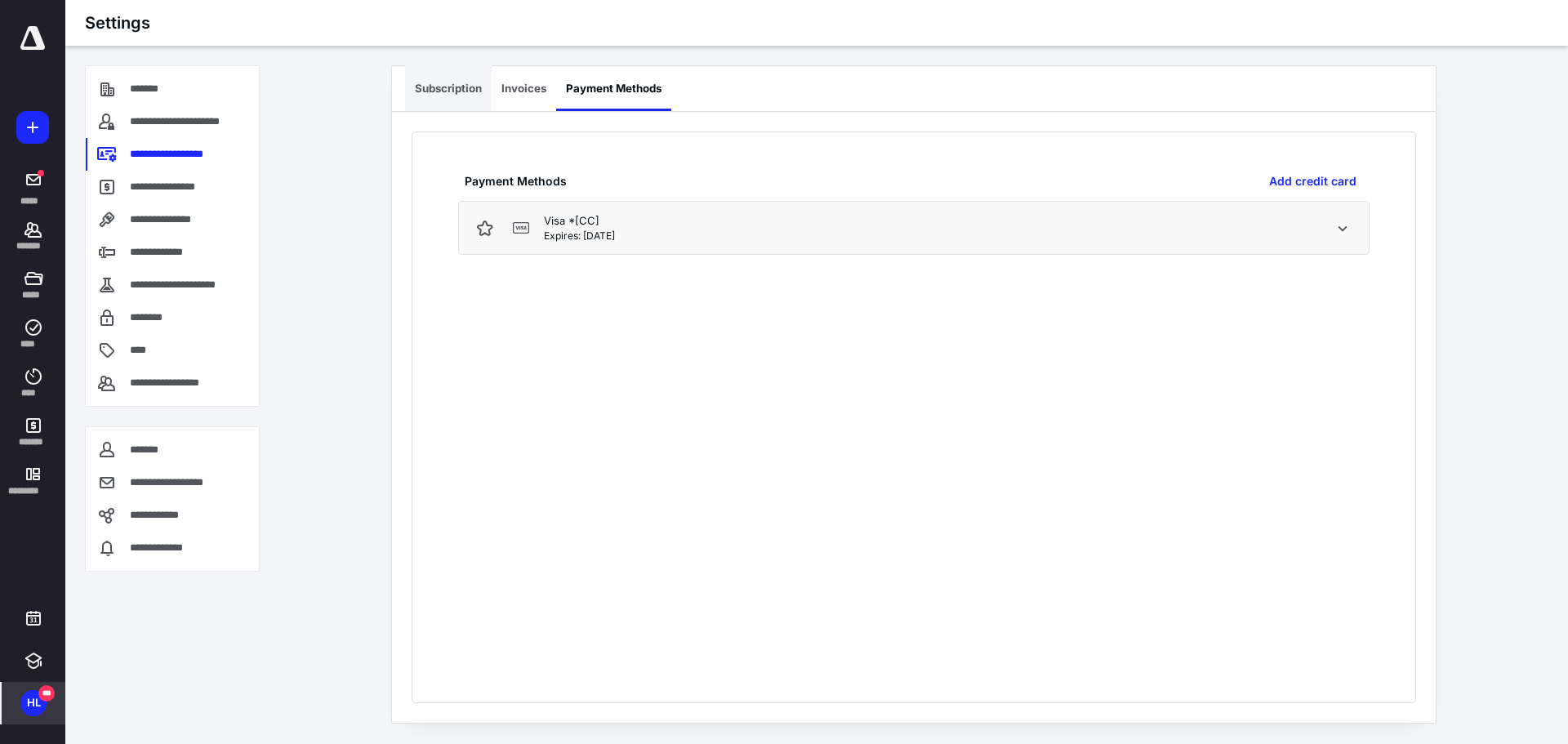 click on "Subscription" at bounding box center [448, 88] 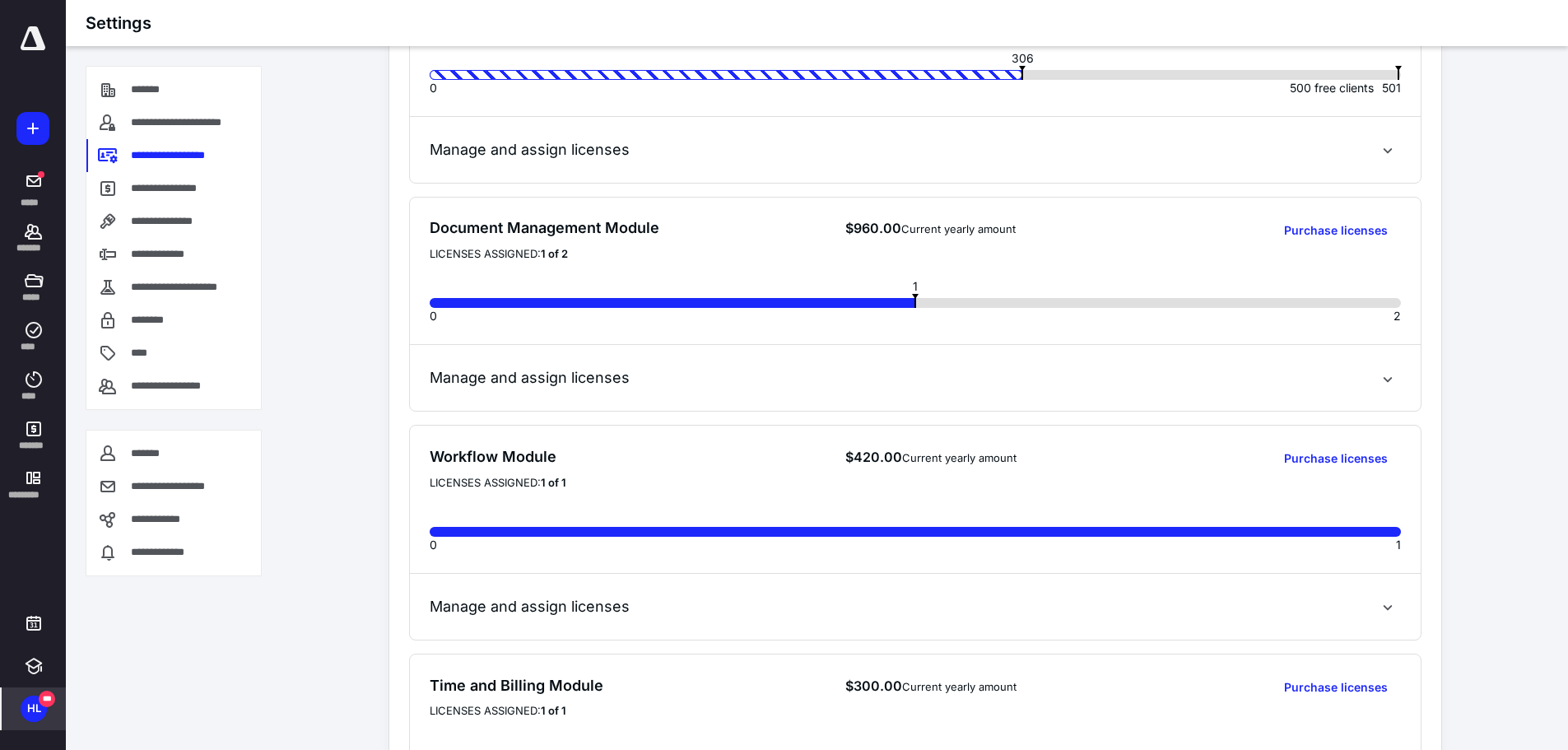 scroll, scrollTop: 329, scrollLeft: 0, axis: vertical 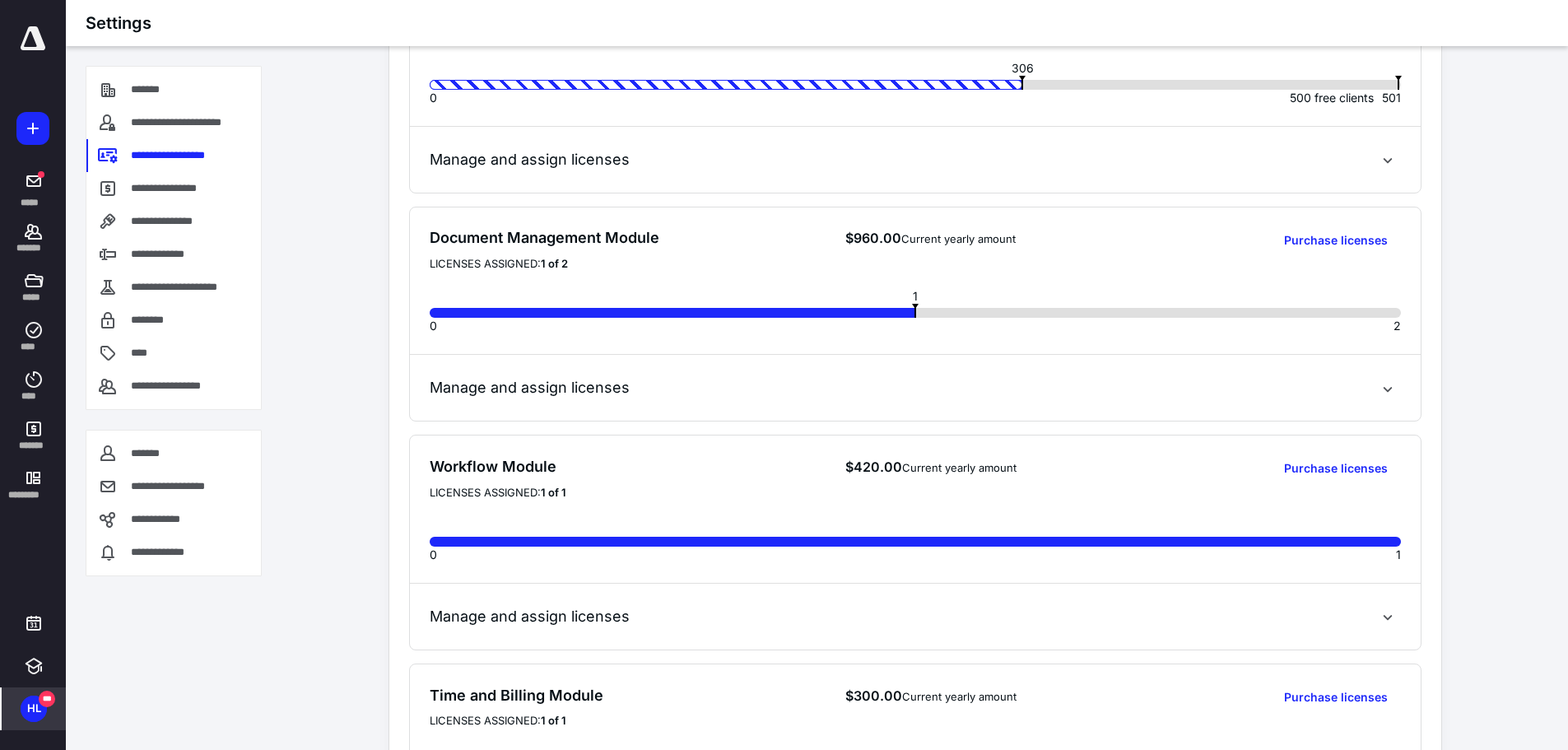 click on "***" at bounding box center (47, 699) 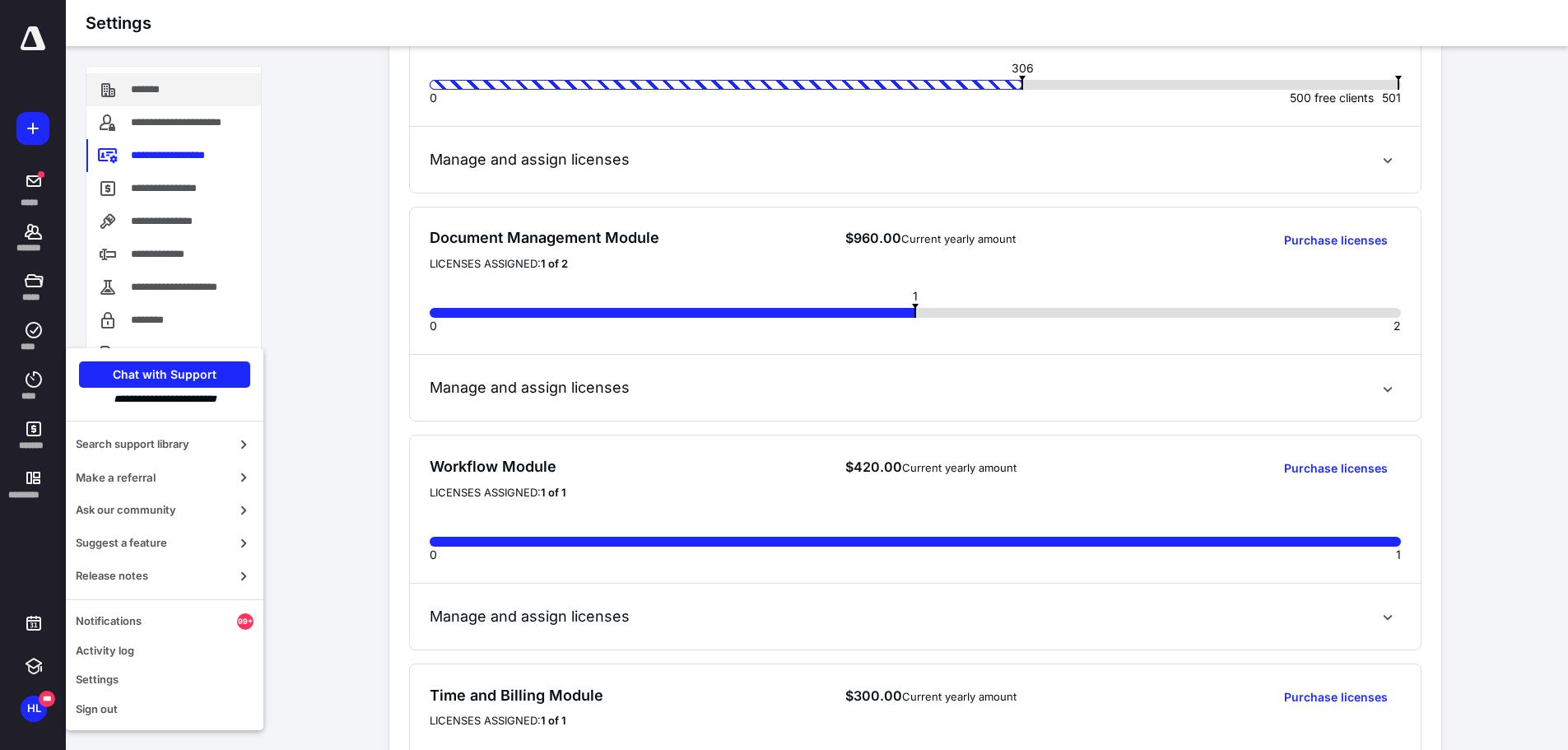 click on "*******" at bounding box center [155, 90] 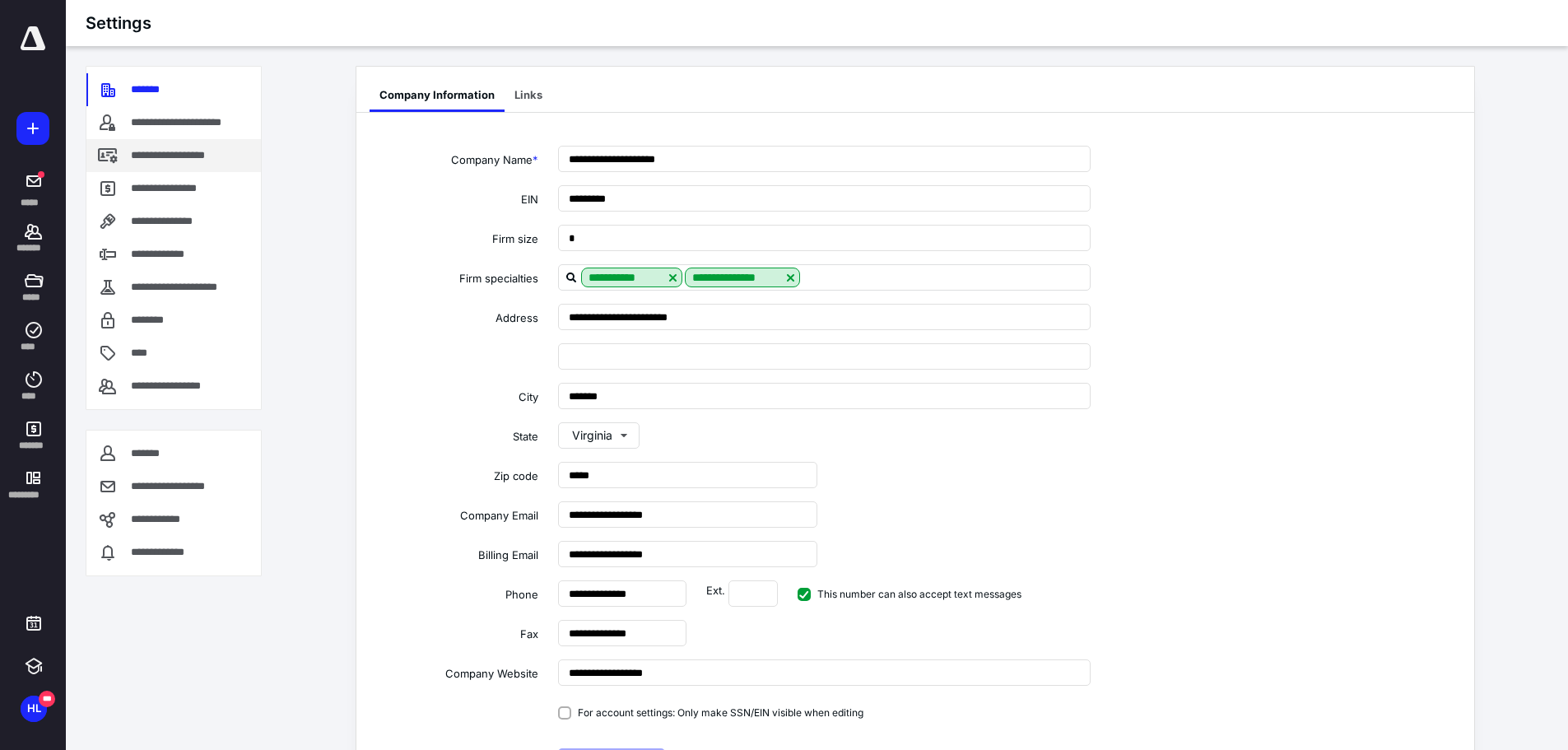click on "**********" at bounding box center [186, 156] 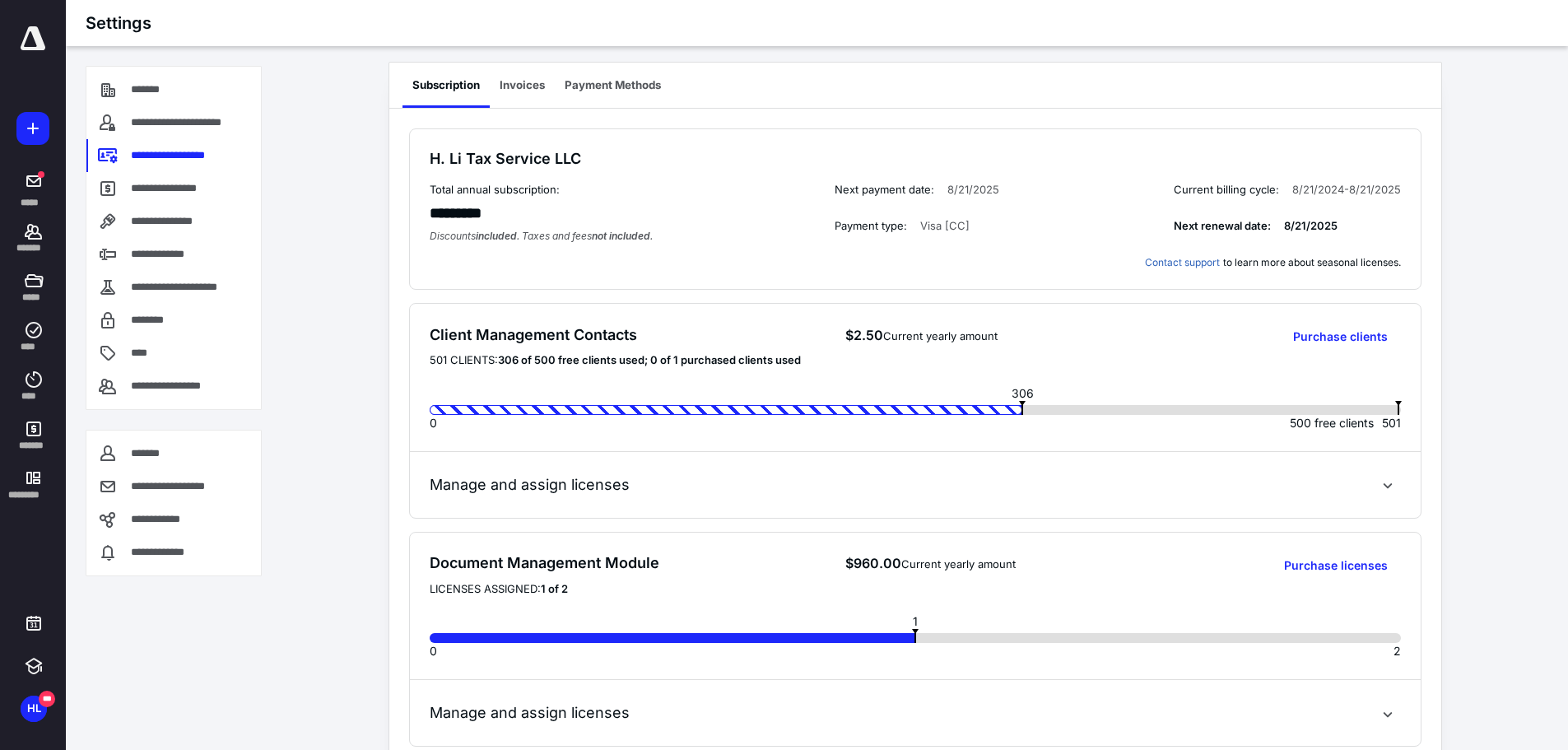 scroll, scrollTop: 0, scrollLeft: 0, axis: both 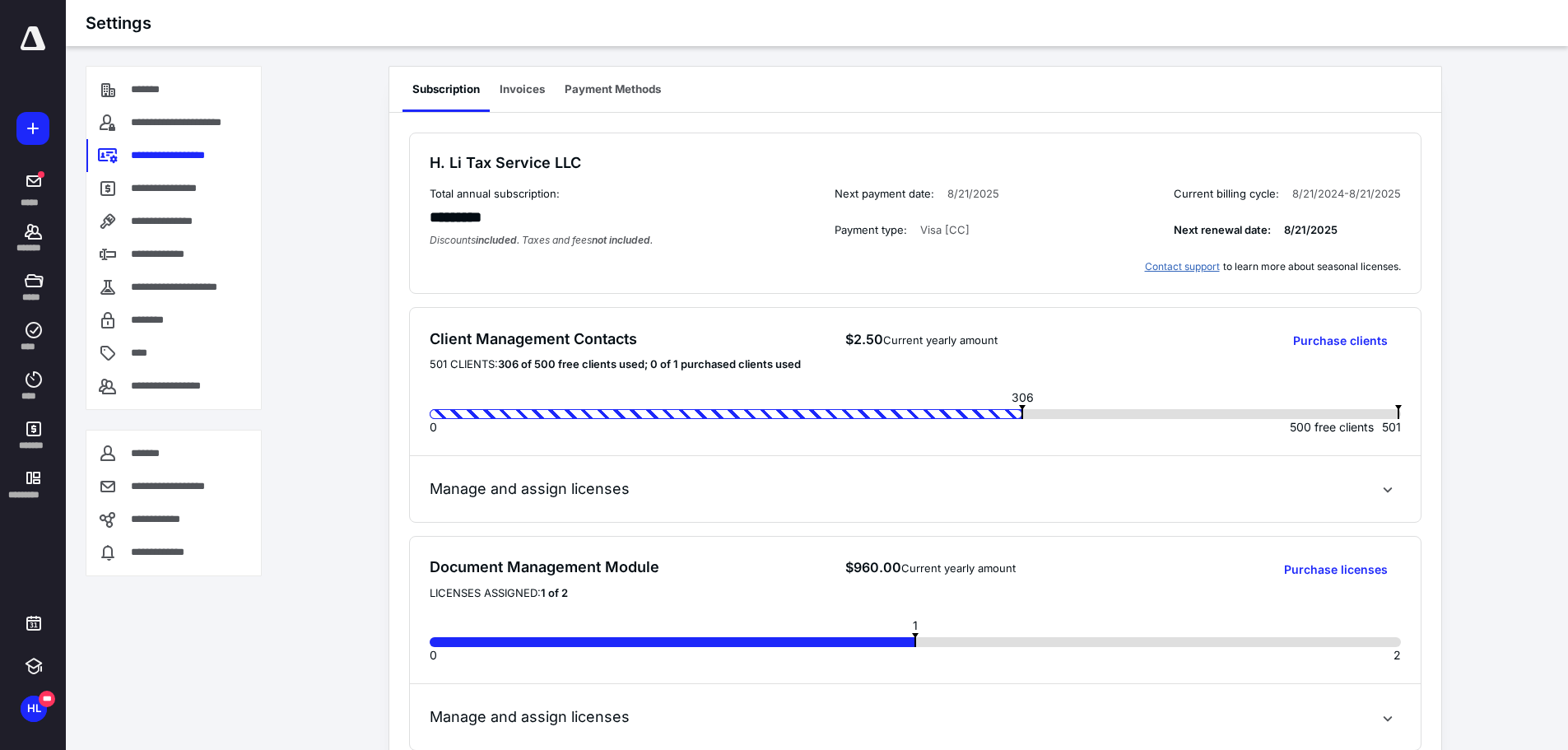 click on "Contact support" at bounding box center [1182, 267] 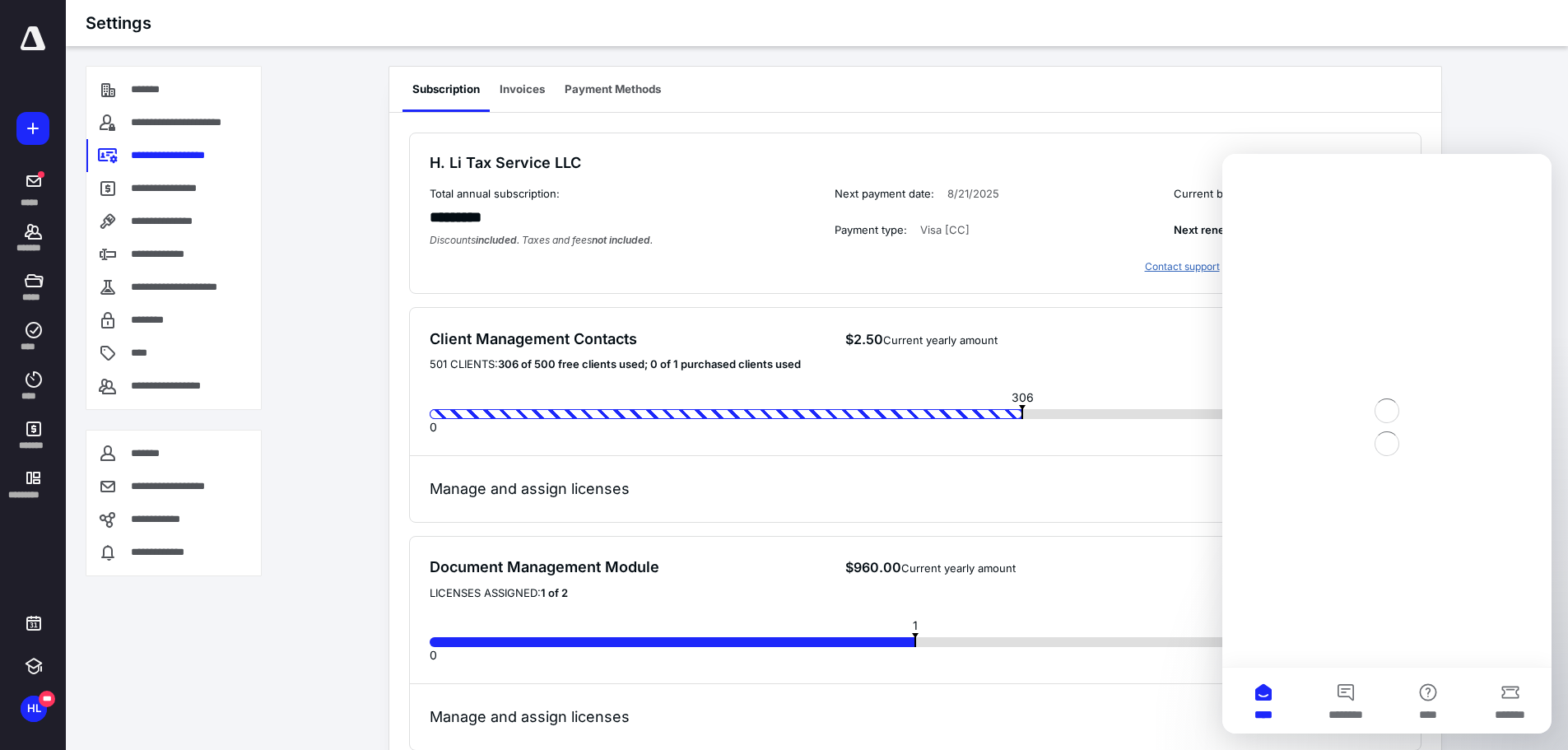scroll, scrollTop: 0, scrollLeft: 0, axis: both 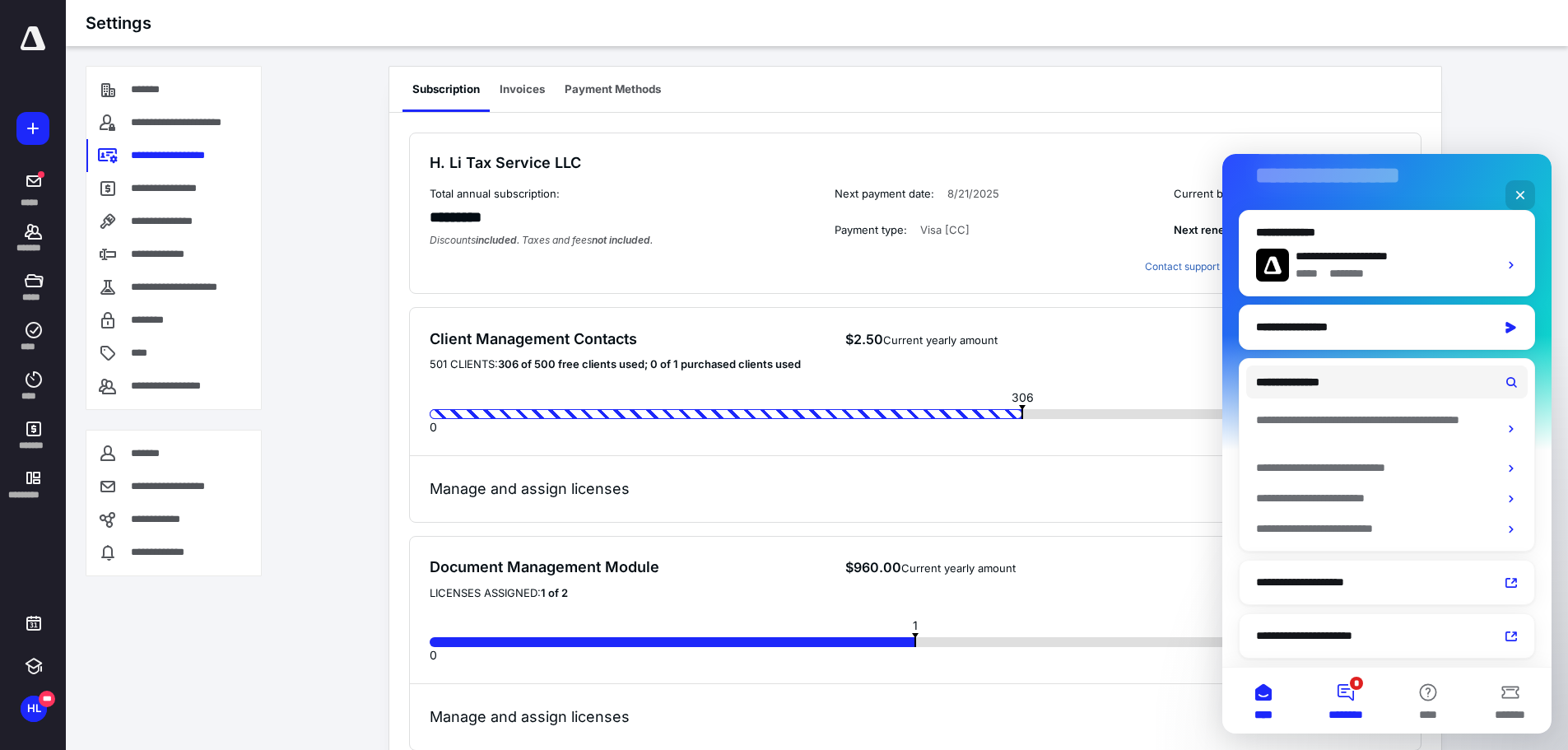 click on "* ********" at bounding box center (1346, 701) 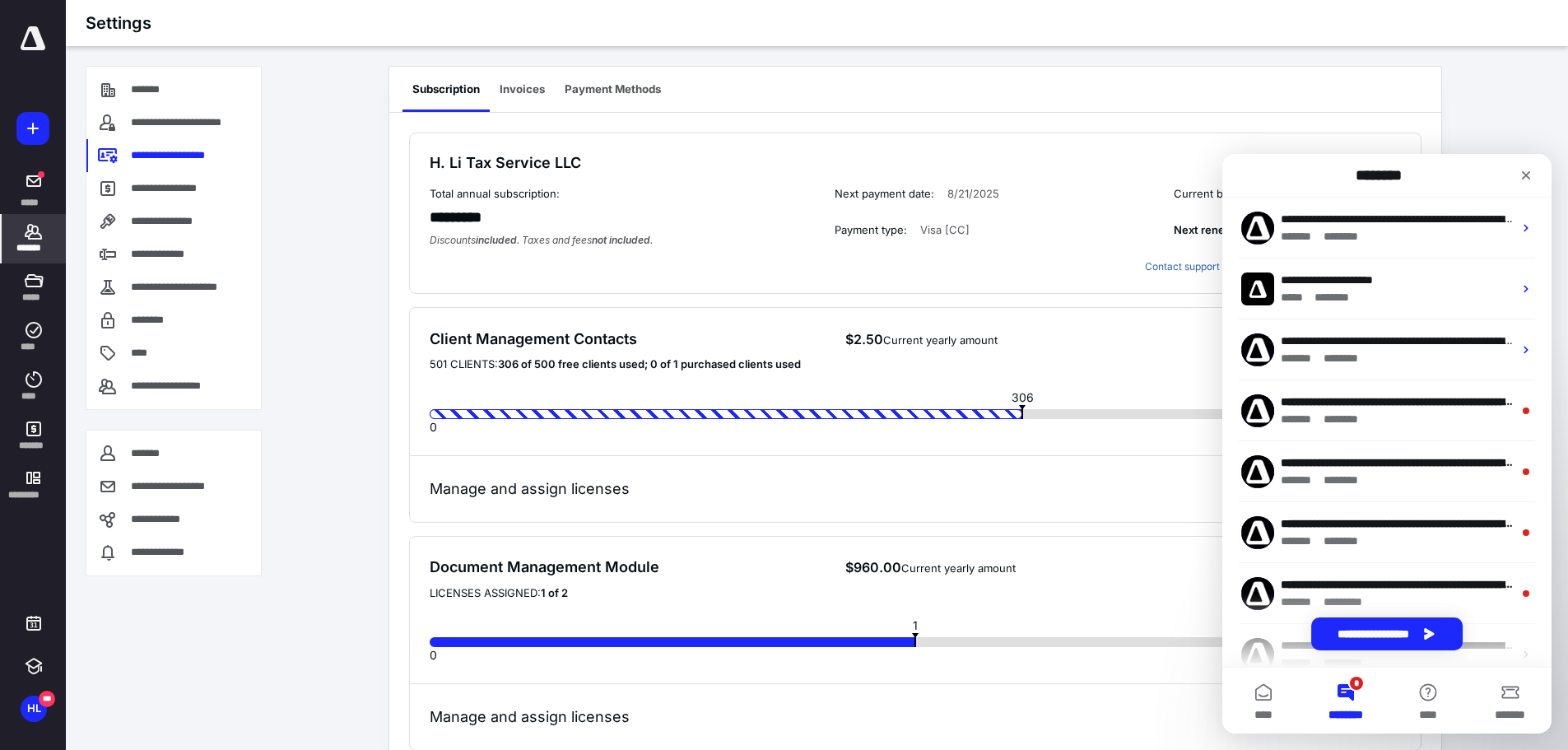 click 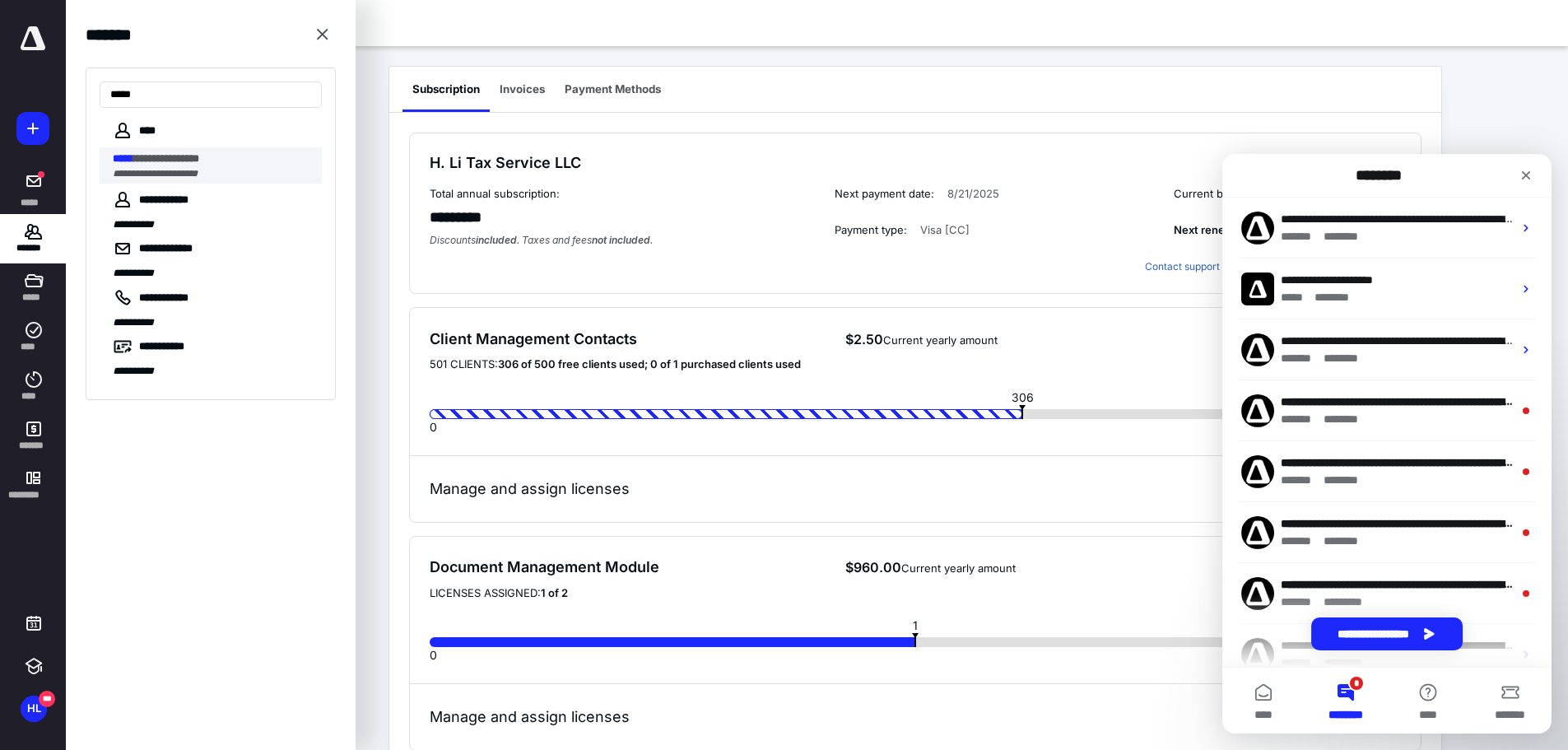 type on "*****" 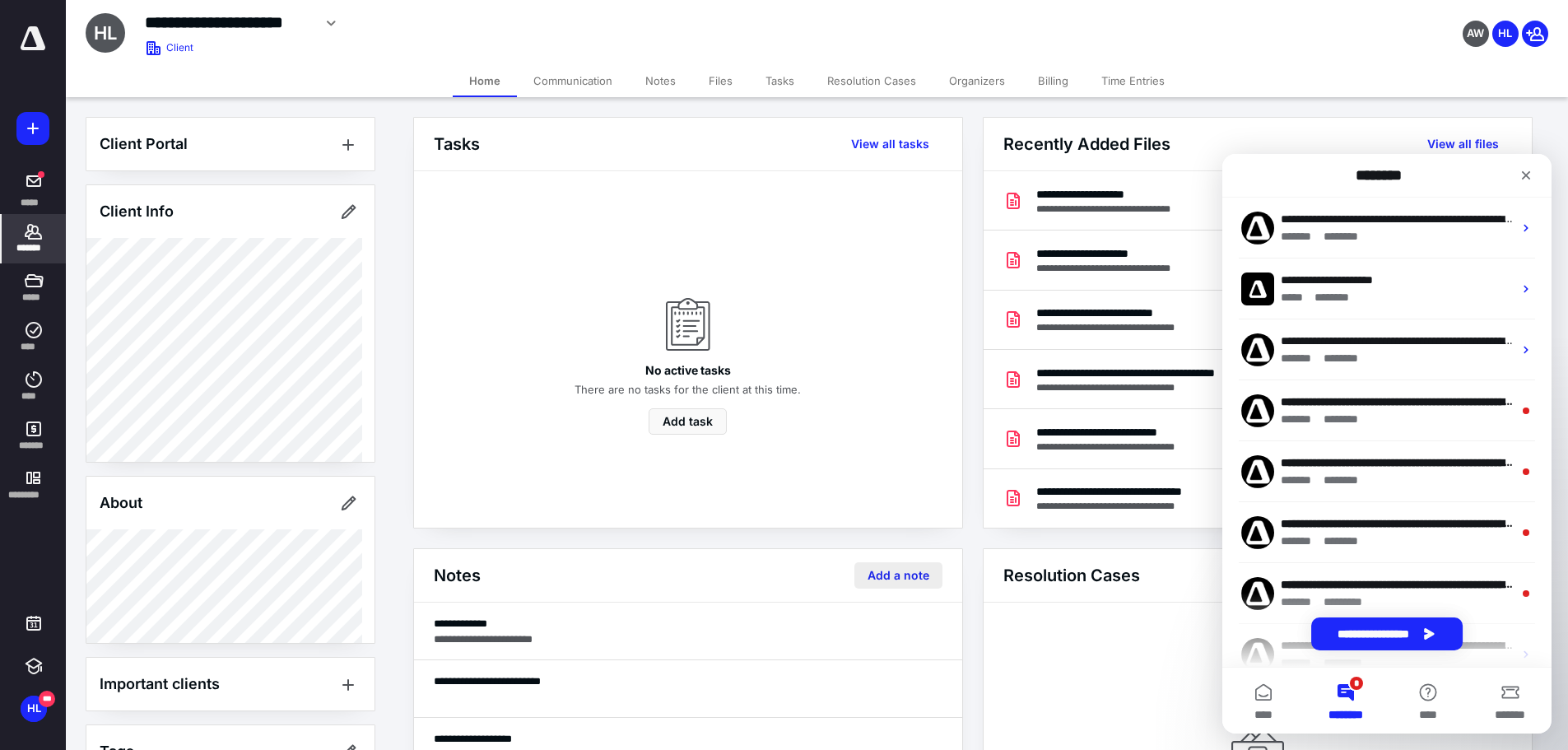 click on "Add a note" at bounding box center (898, 575) 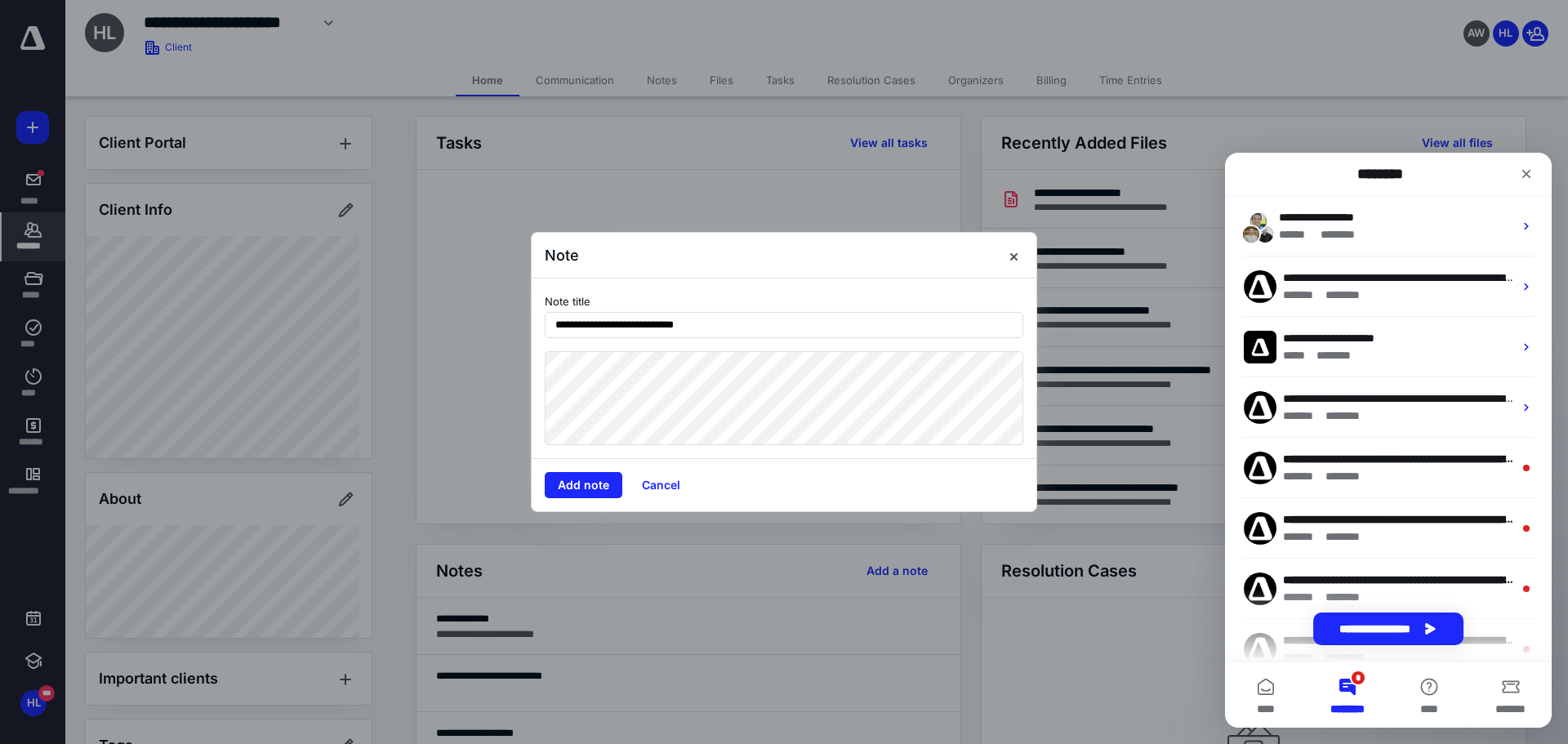type on "**********" 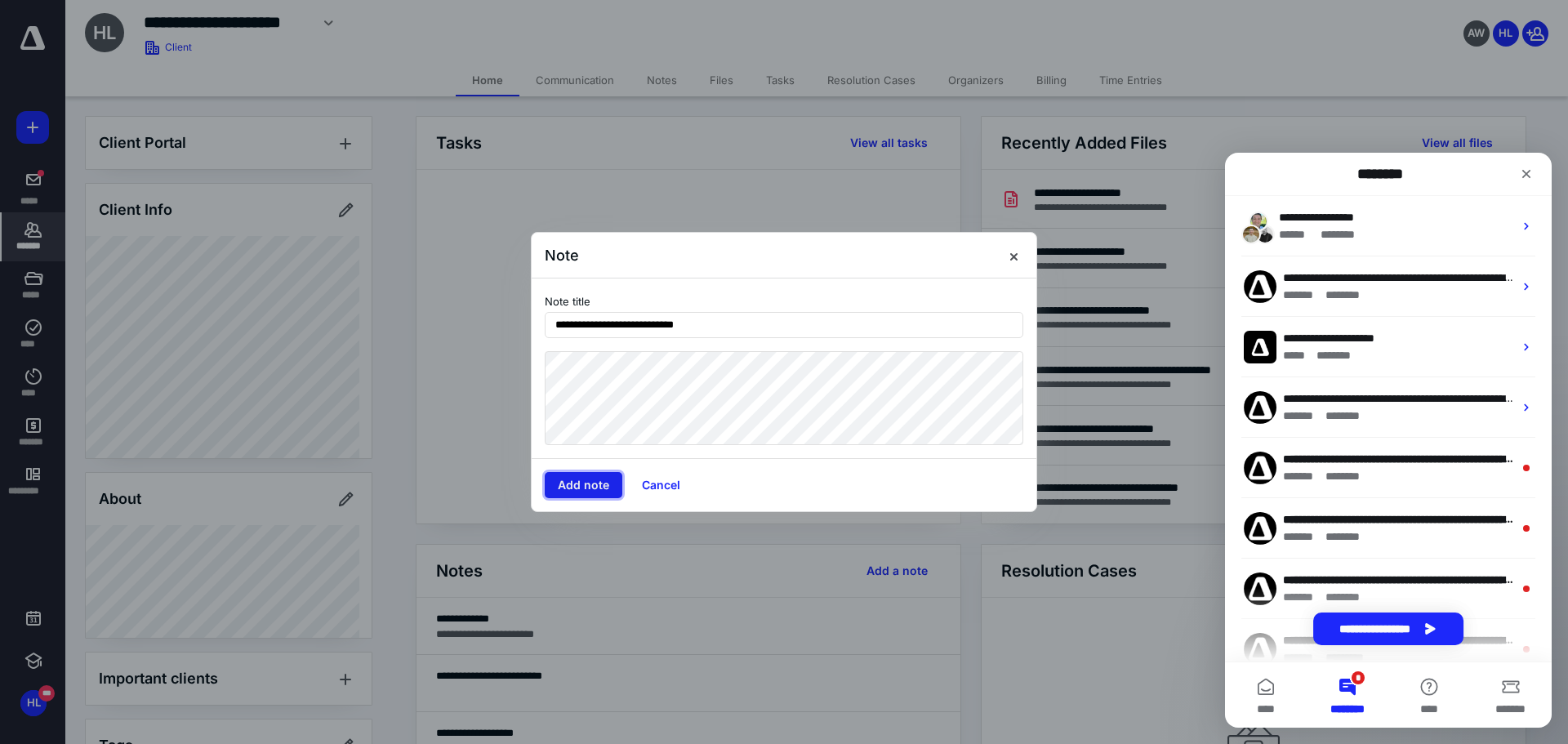 click on "Add note" at bounding box center [583, 485] 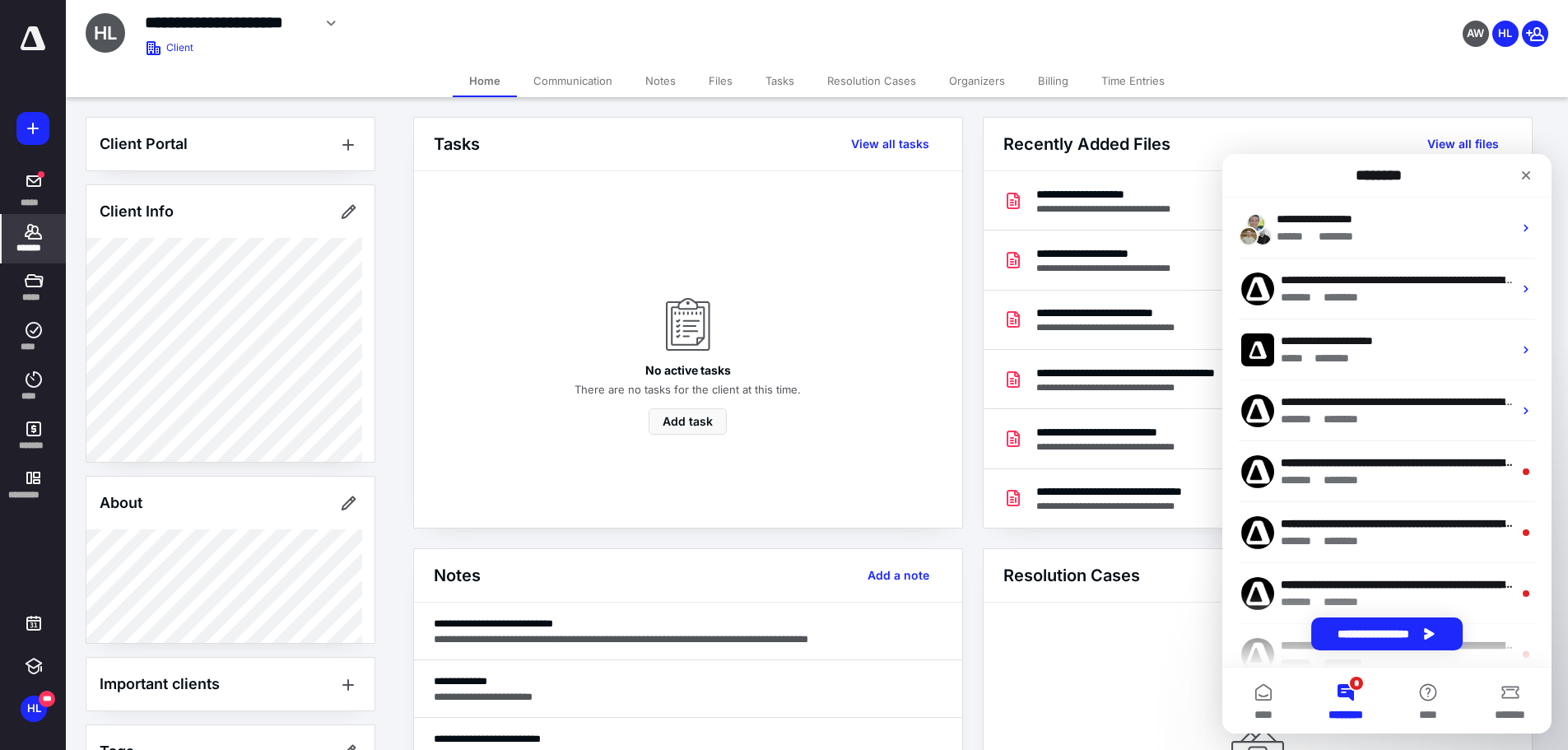 click on "No active resolution cases A resolution case allows you to bundle and invoice your work. Create resolution case" at bounding box center (1258, 780) 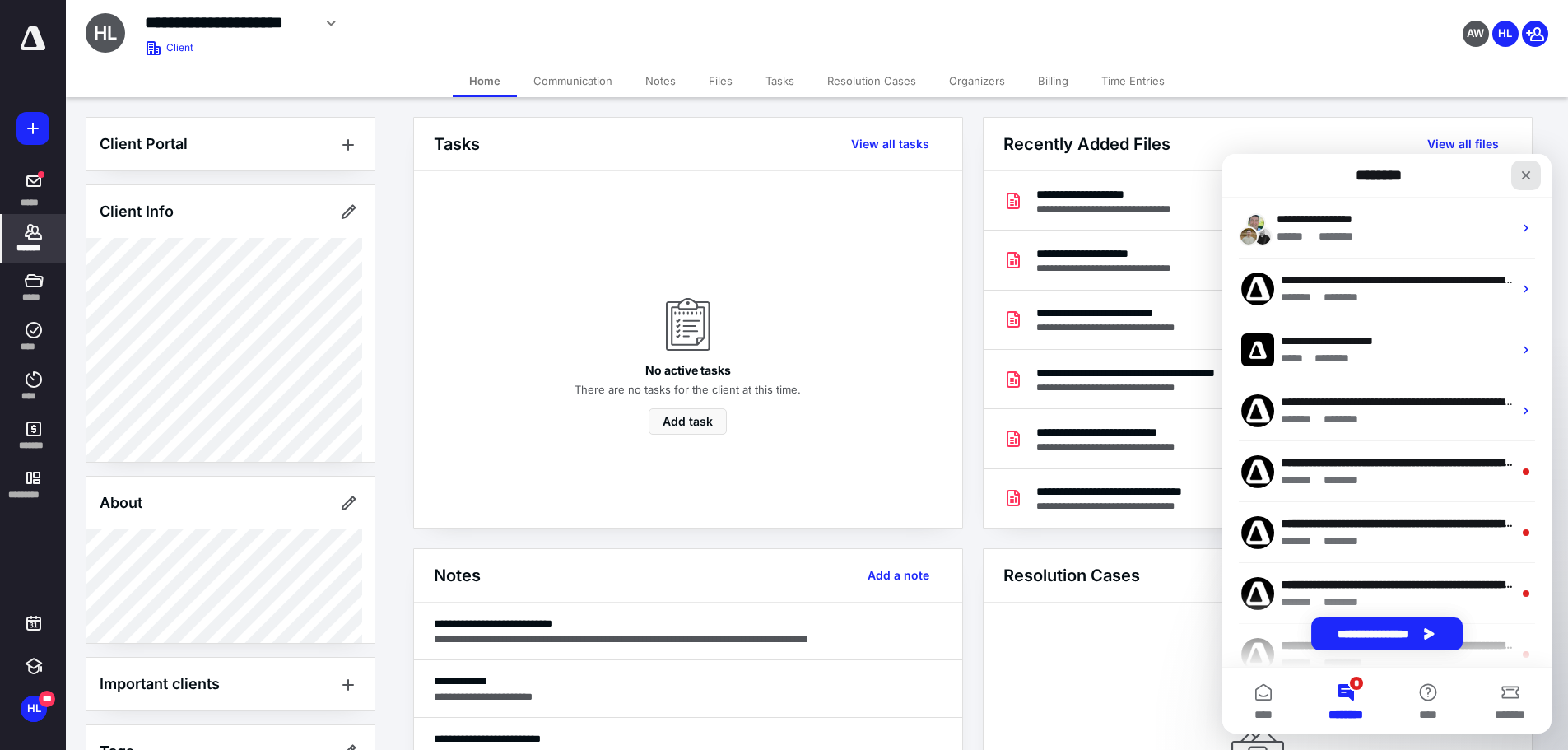 click 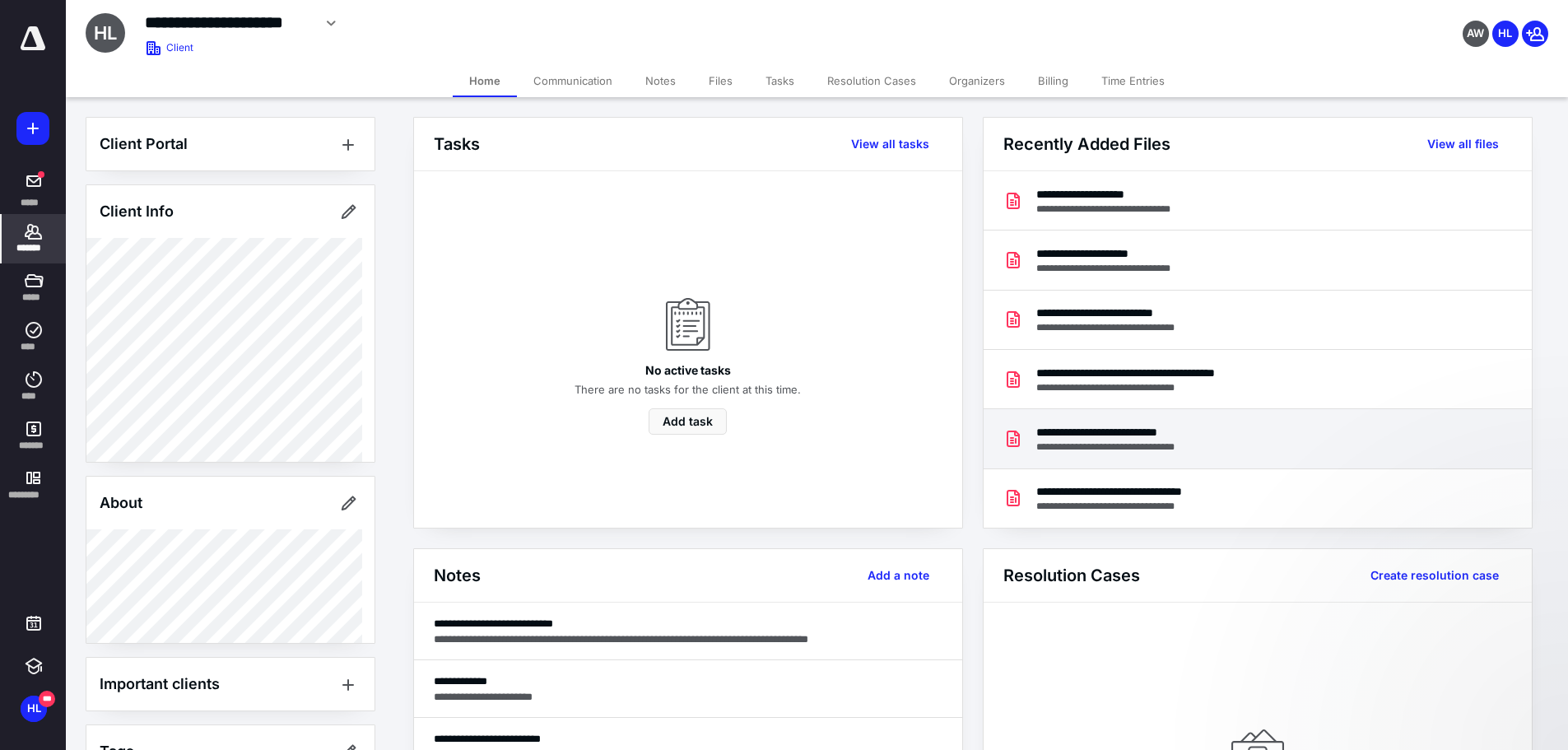 scroll, scrollTop: 0, scrollLeft: 0, axis: both 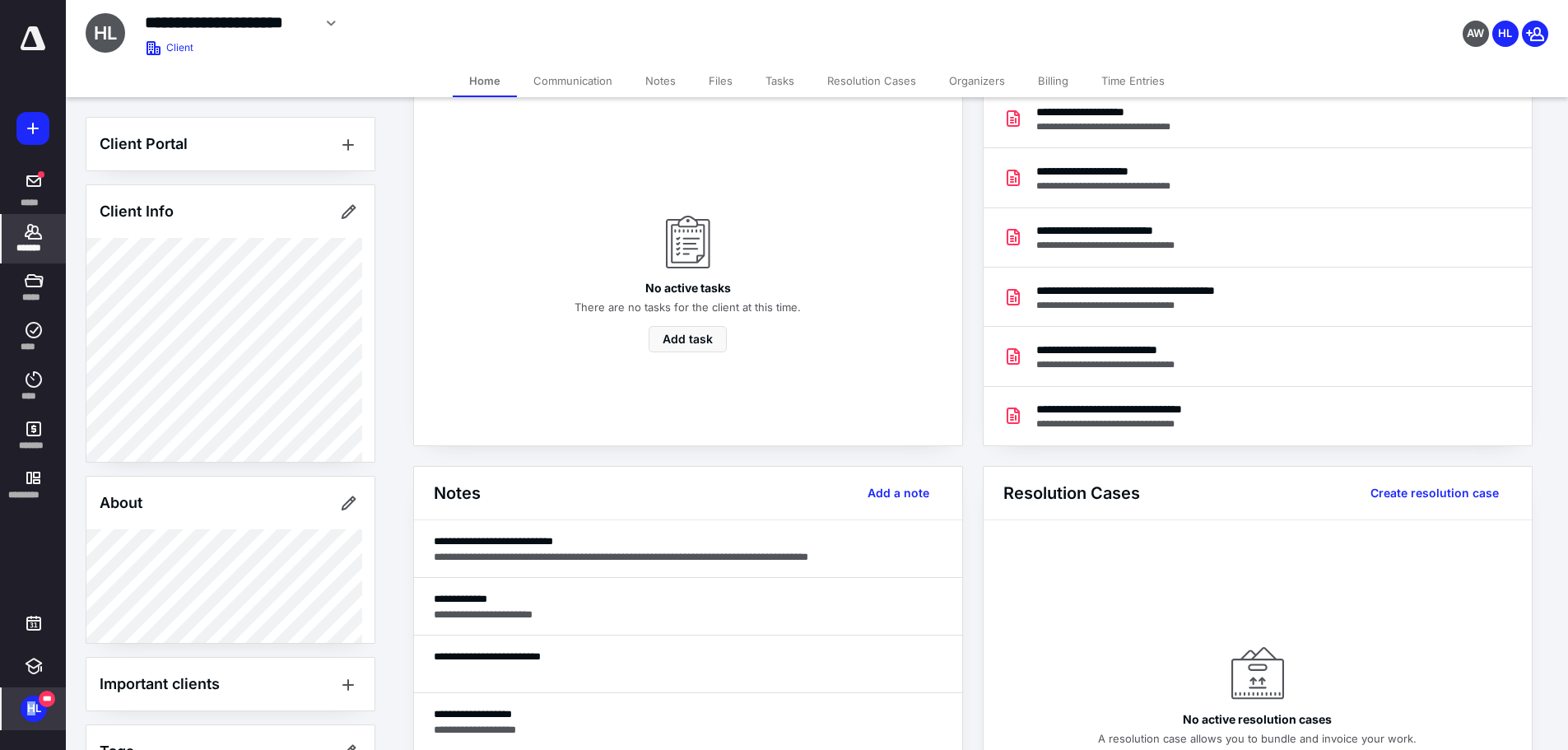 click on "HL" at bounding box center (34, 709) 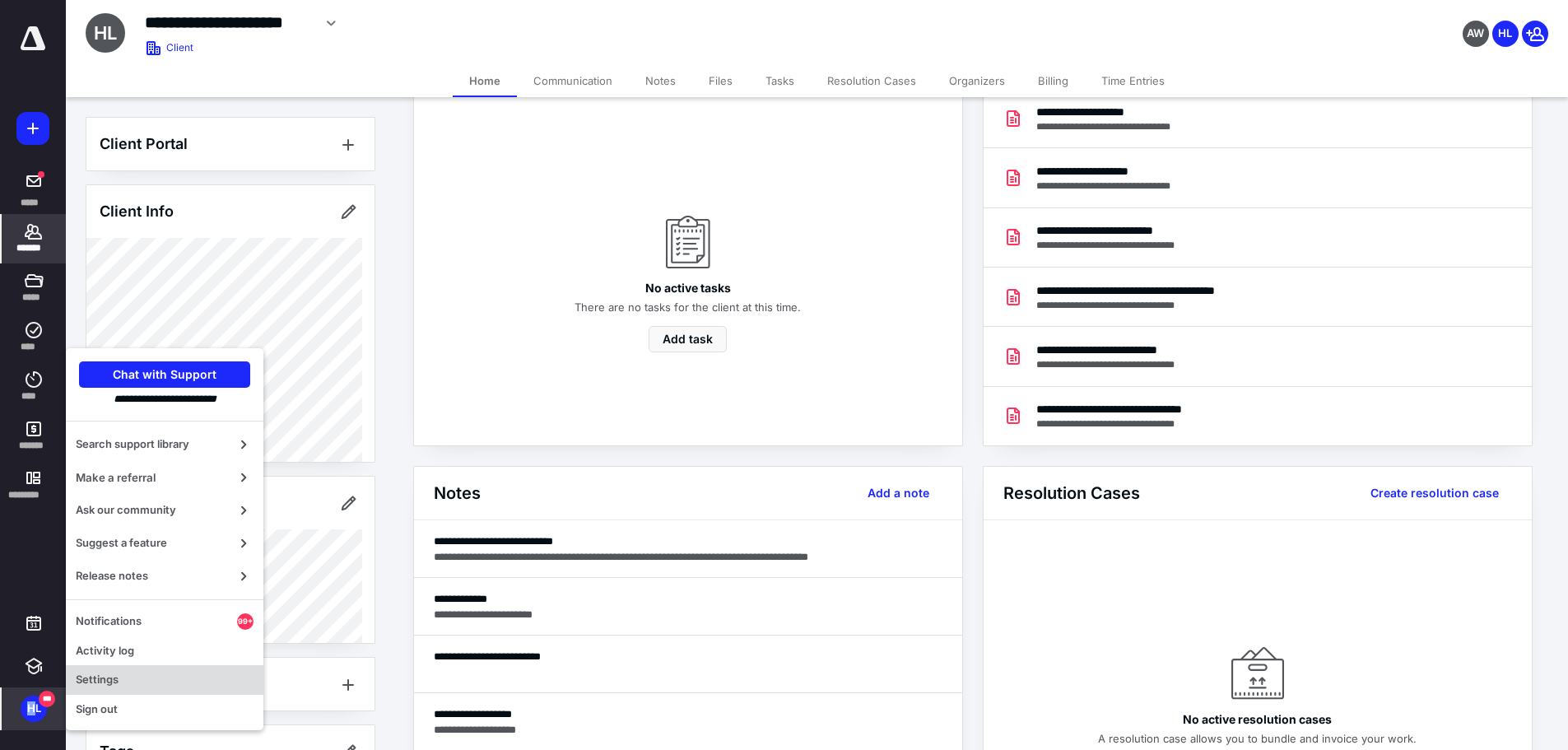 click on "Settings" at bounding box center [165, 680] 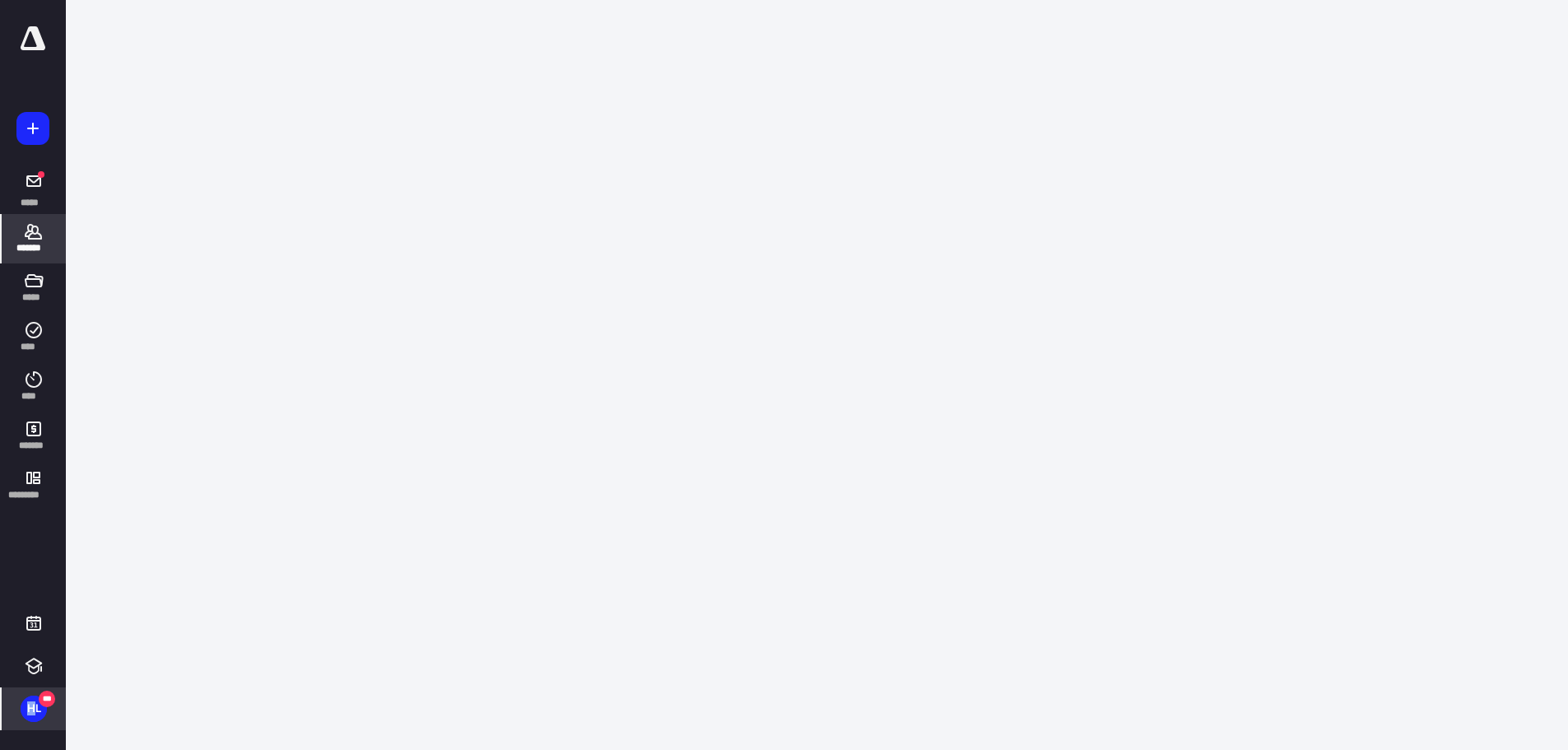 scroll, scrollTop: 0, scrollLeft: 0, axis: both 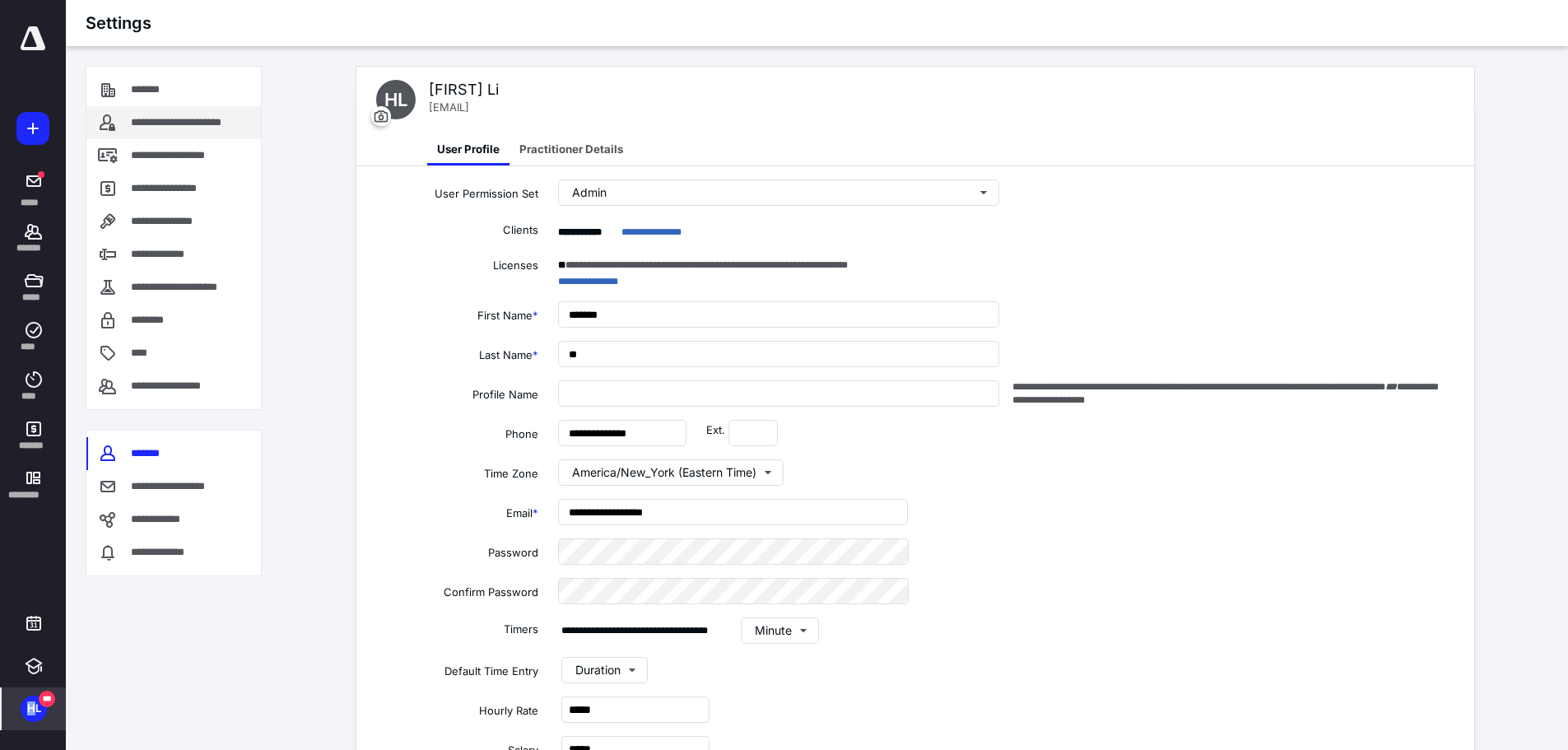 type on "**********" 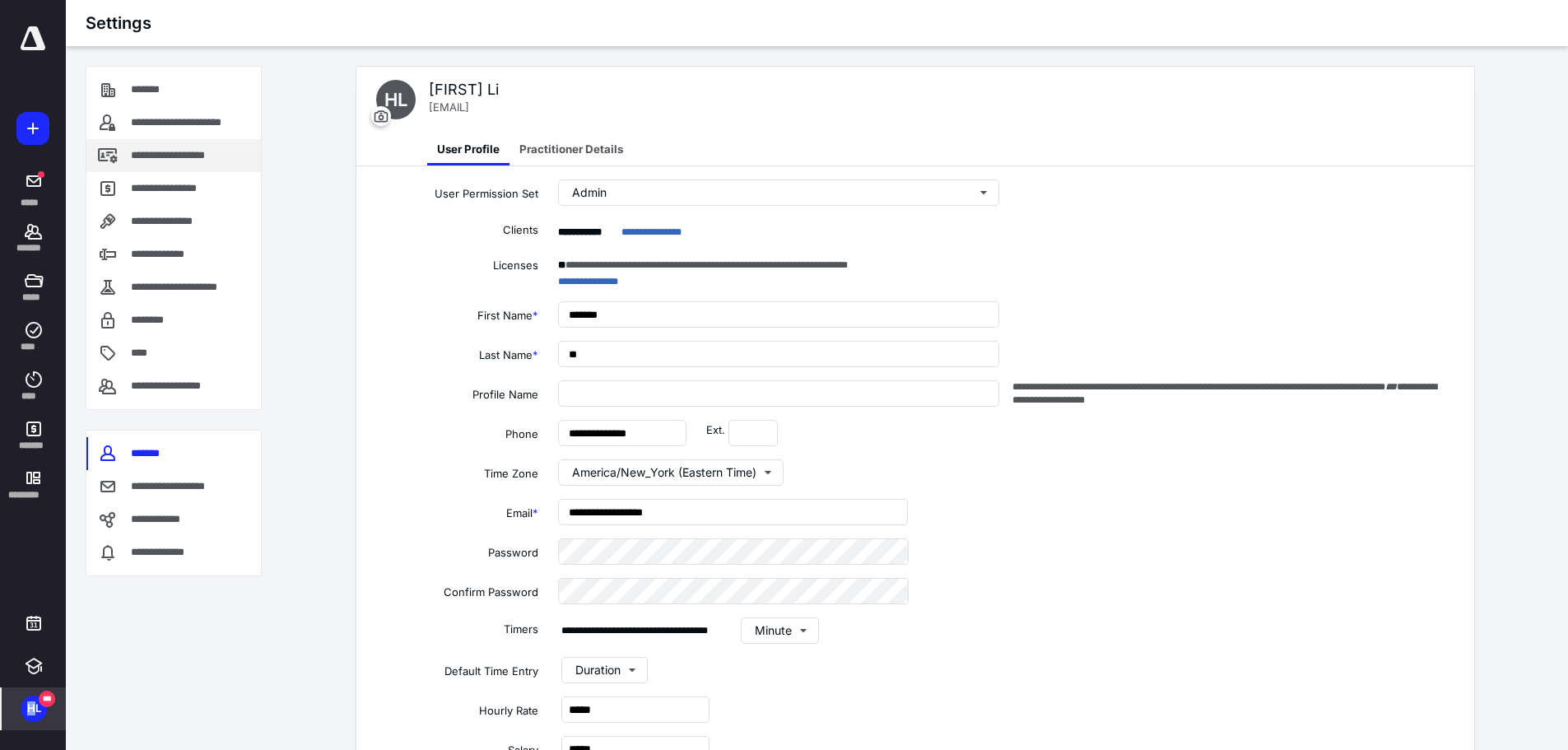 click on "**********" at bounding box center [186, 156] 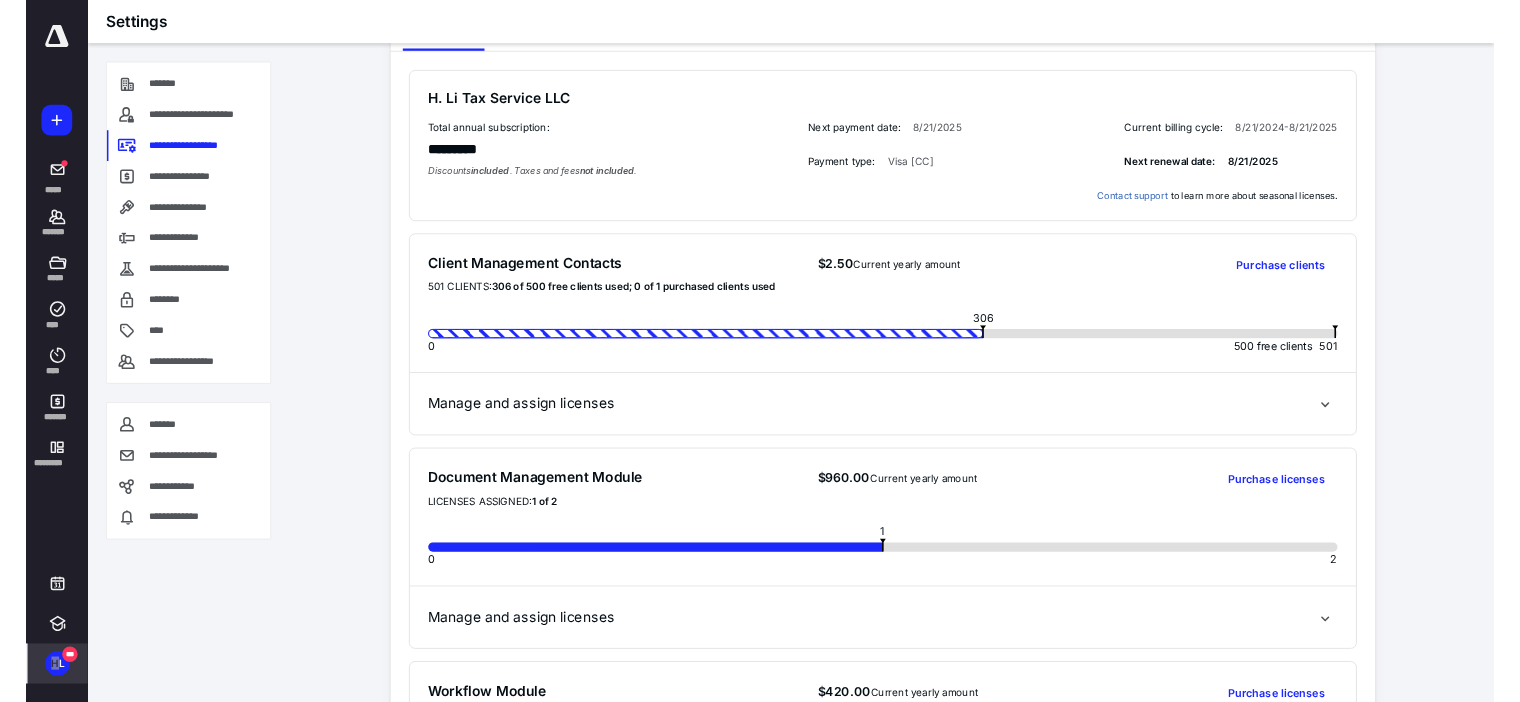 scroll, scrollTop: 100, scrollLeft: 0, axis: vertical 